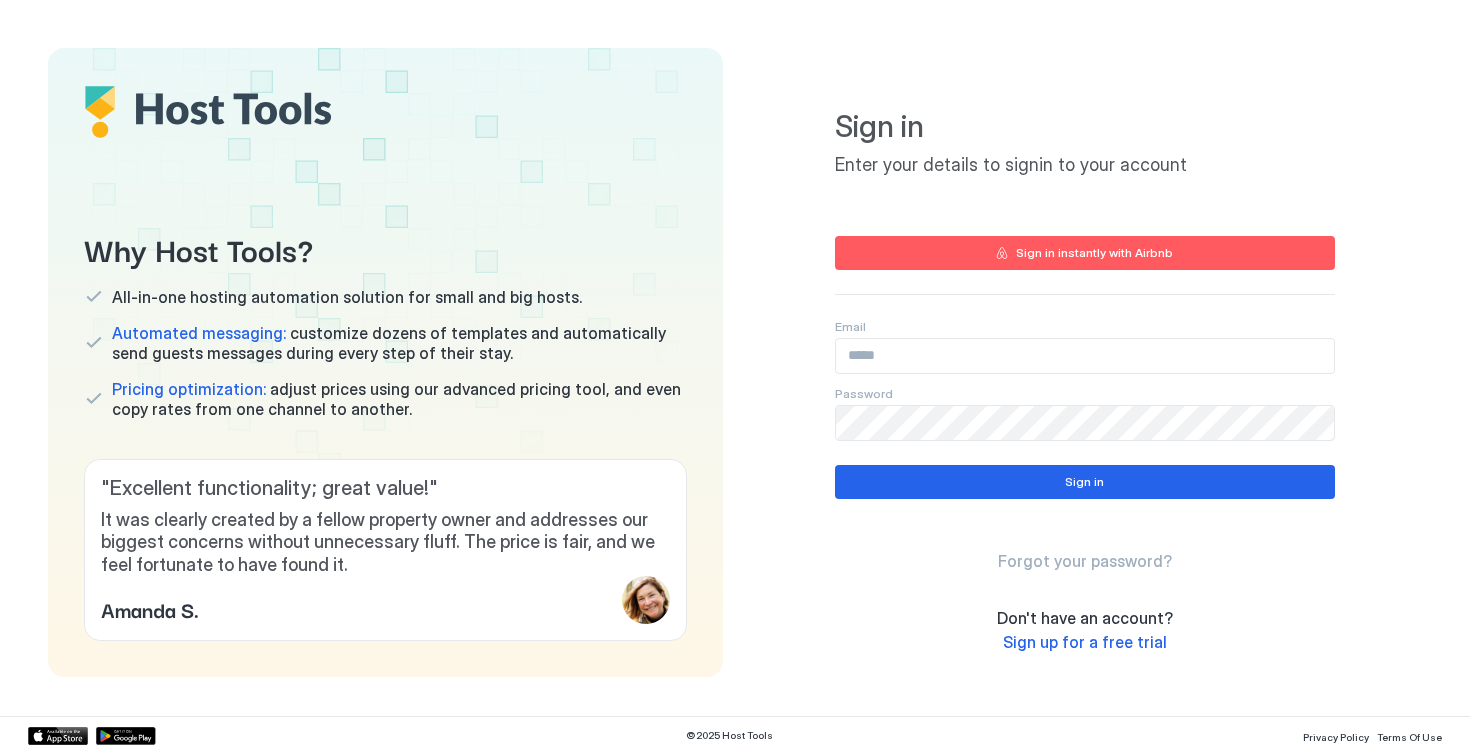 scroll, scrollTop: 0, scrollLeft: 0, axis: both 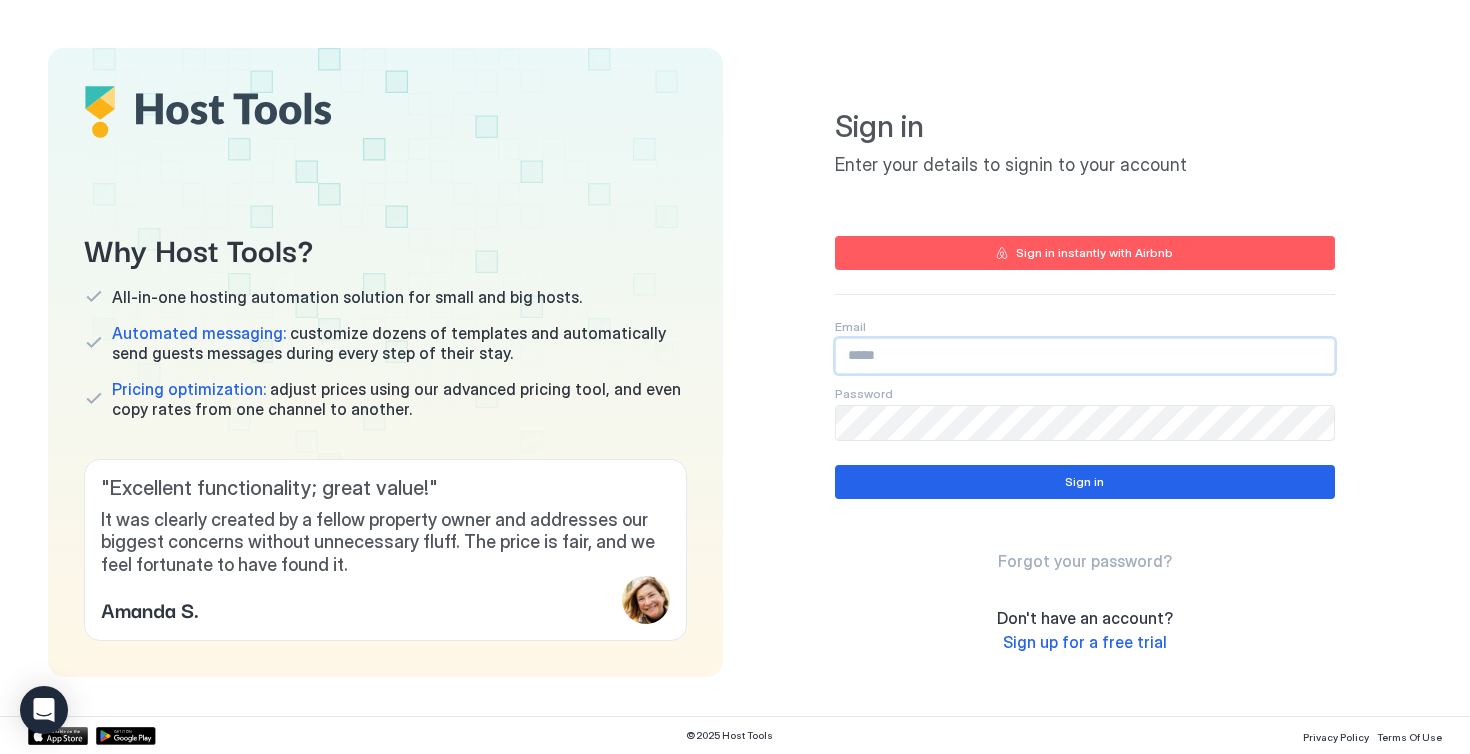 type on "**********" 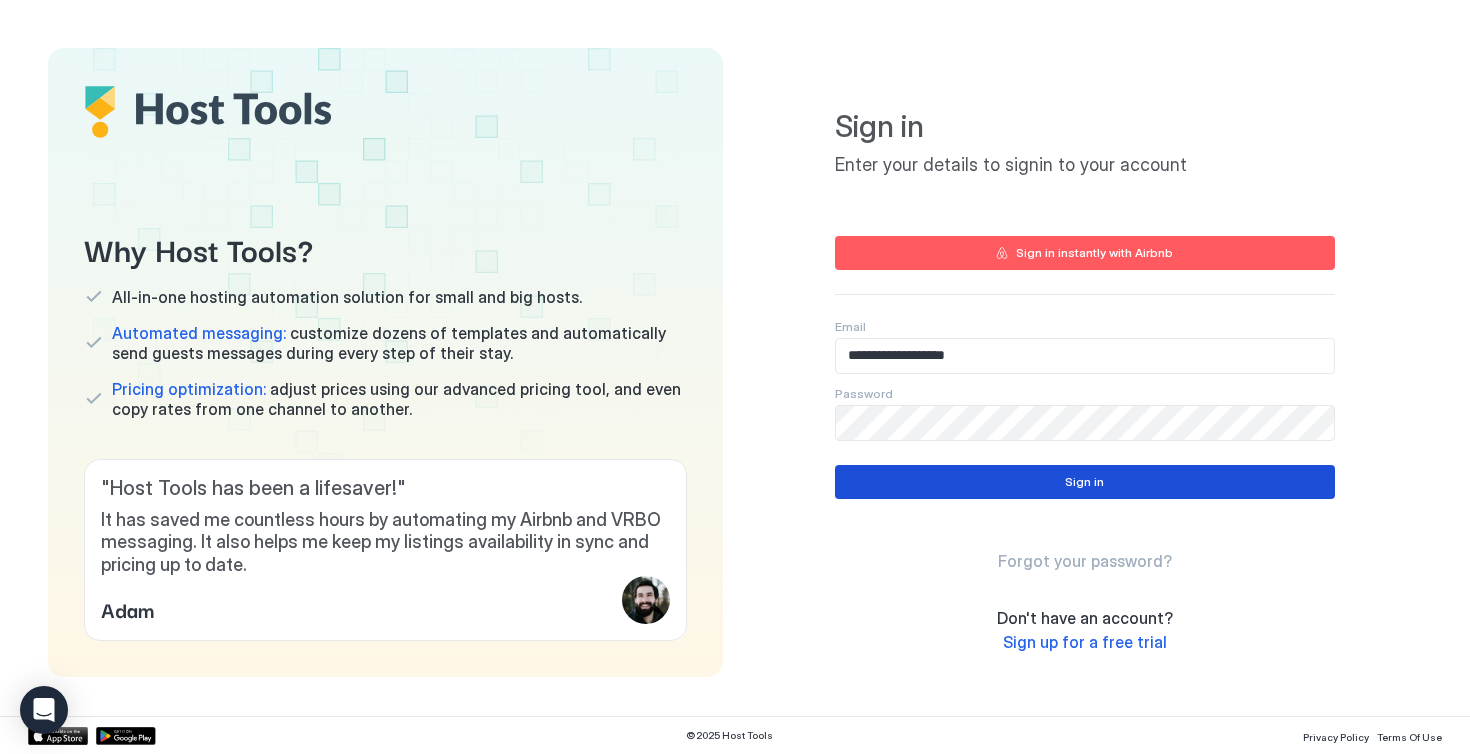 click on "Sign in" at bounding box center (1085, 482) 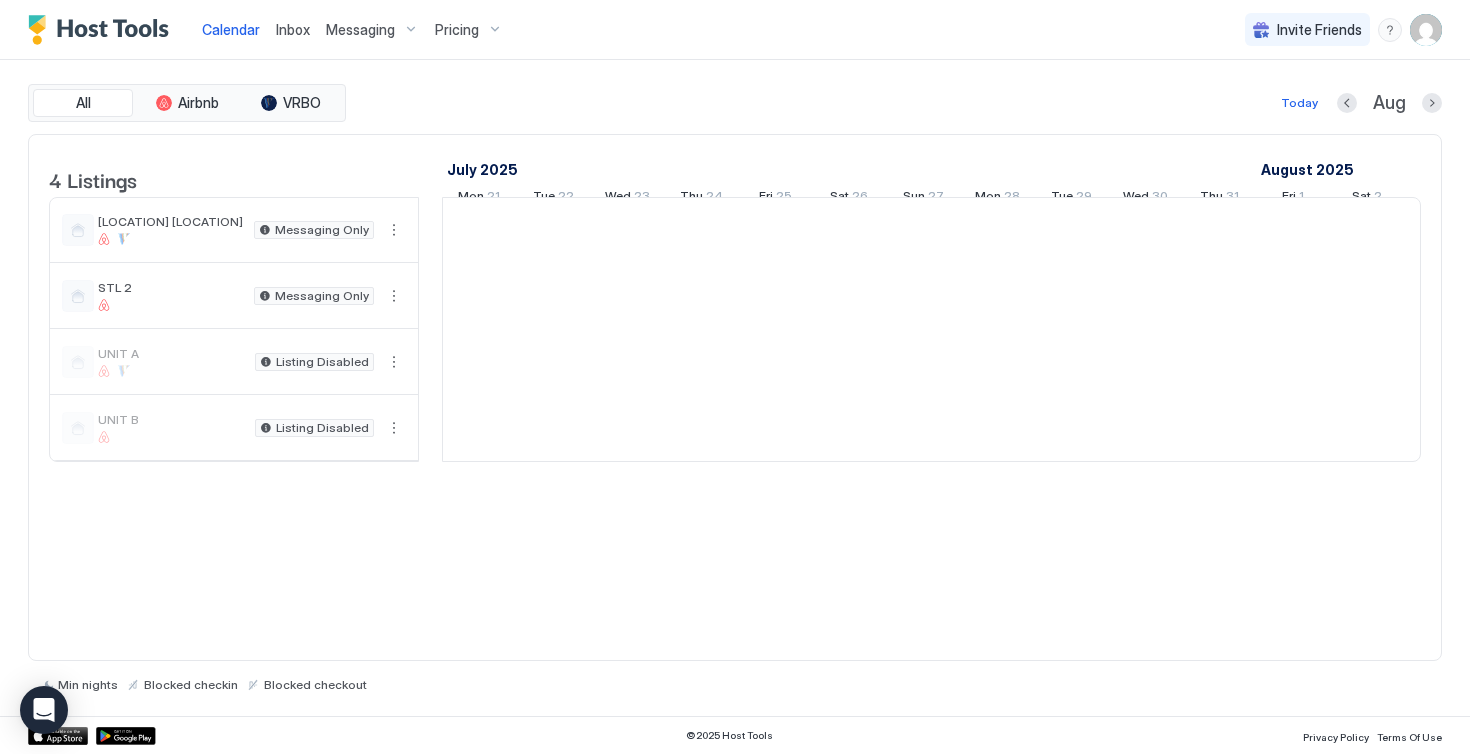 scroll, scrollTop: 0, scrollLeft: 1111, axis: horizontal 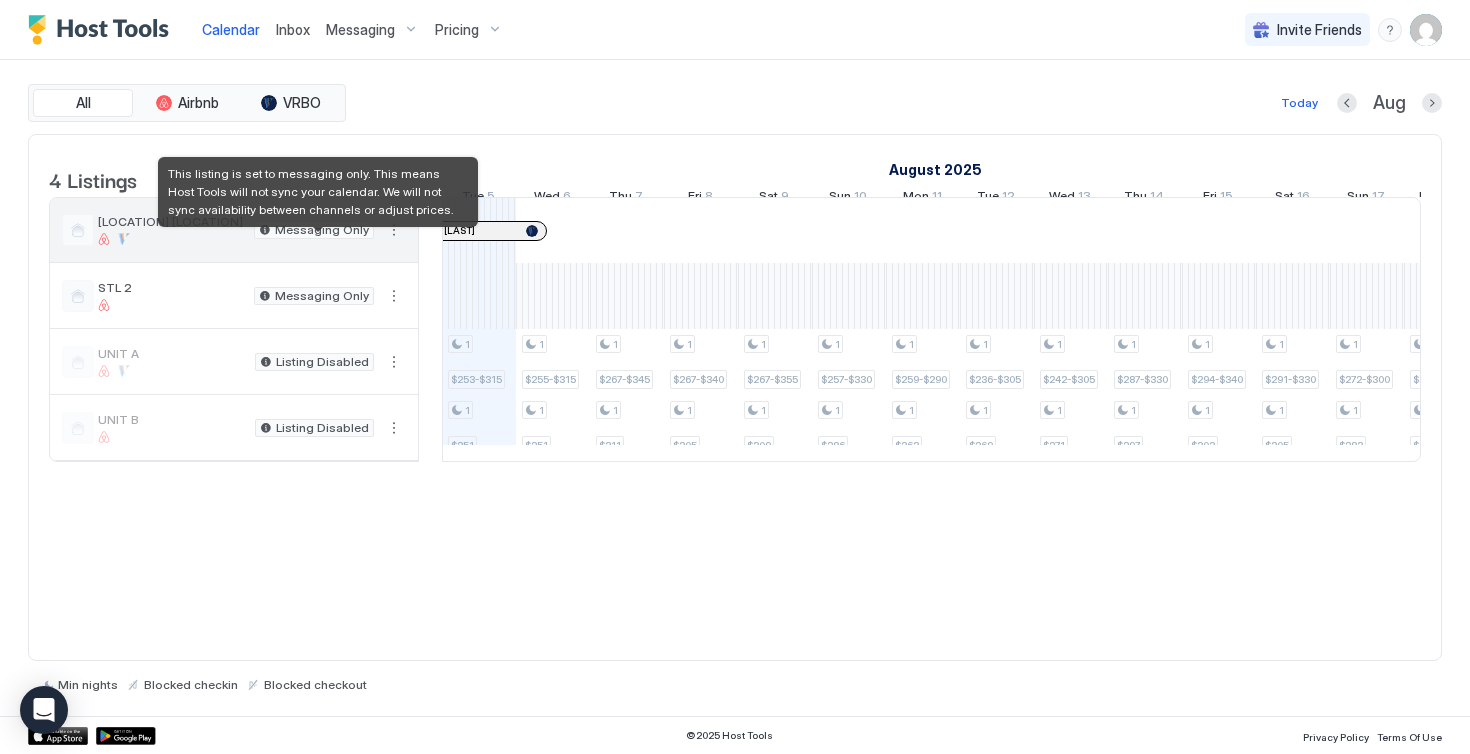 click on "Messaging Only" at bounding box center (322, 230) 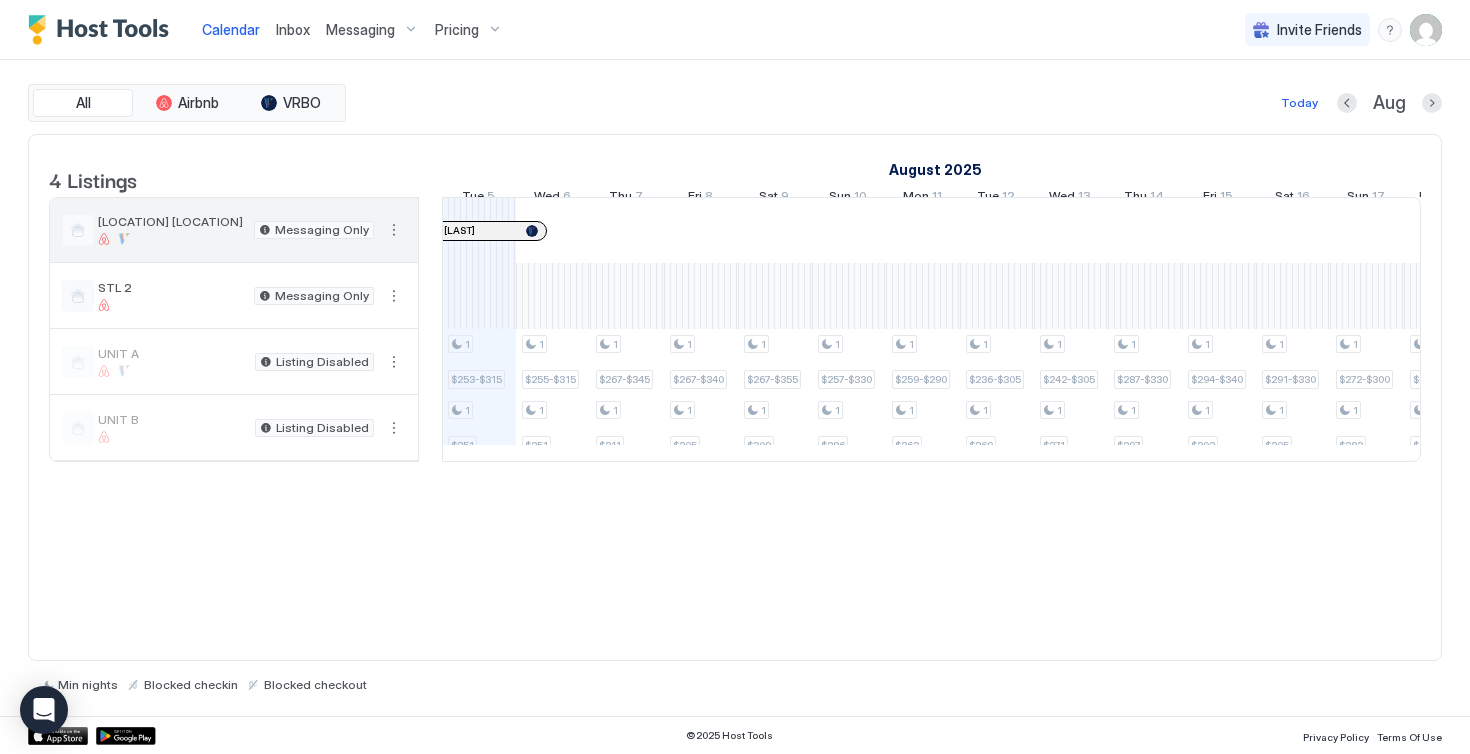 click at bounding box center [394, 230] 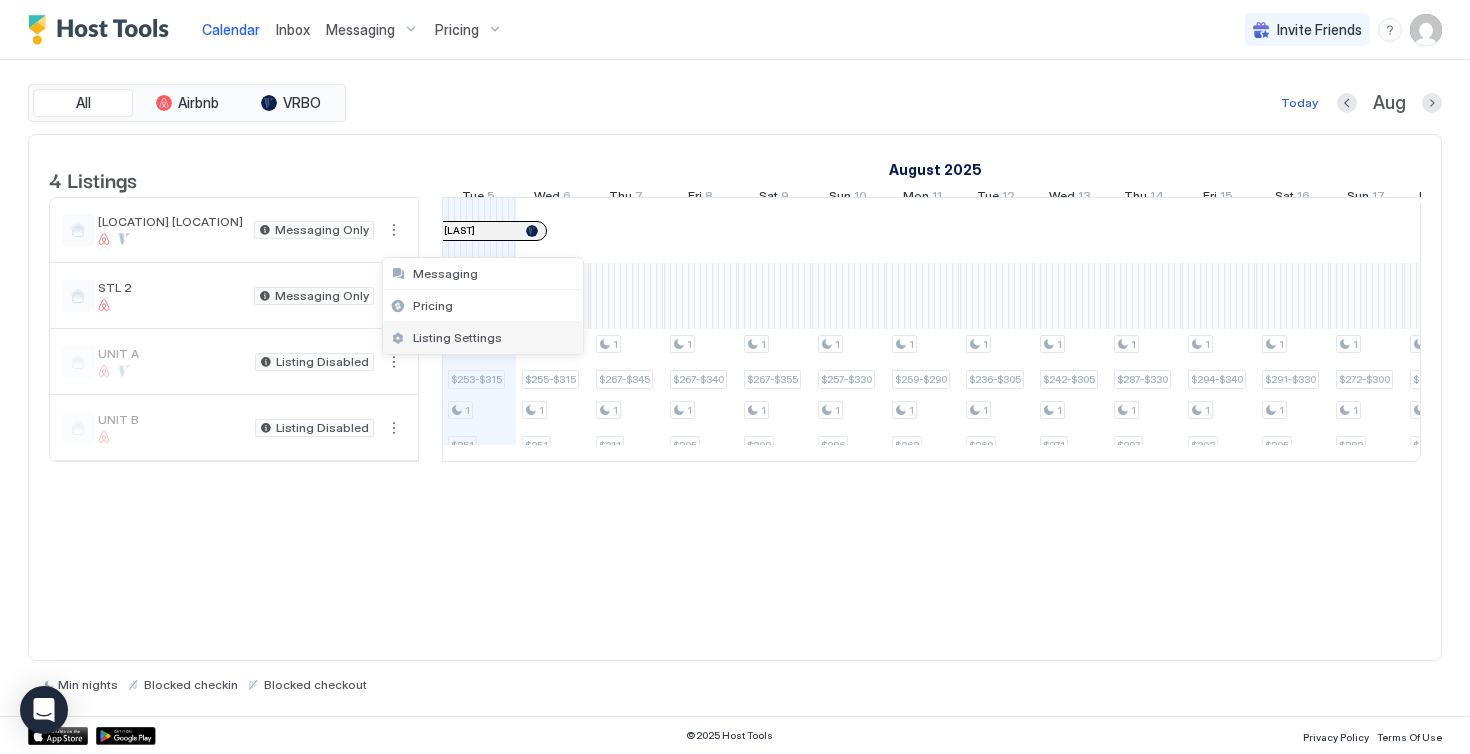 click on "Listing Settings" at bounding box center [457, 337] 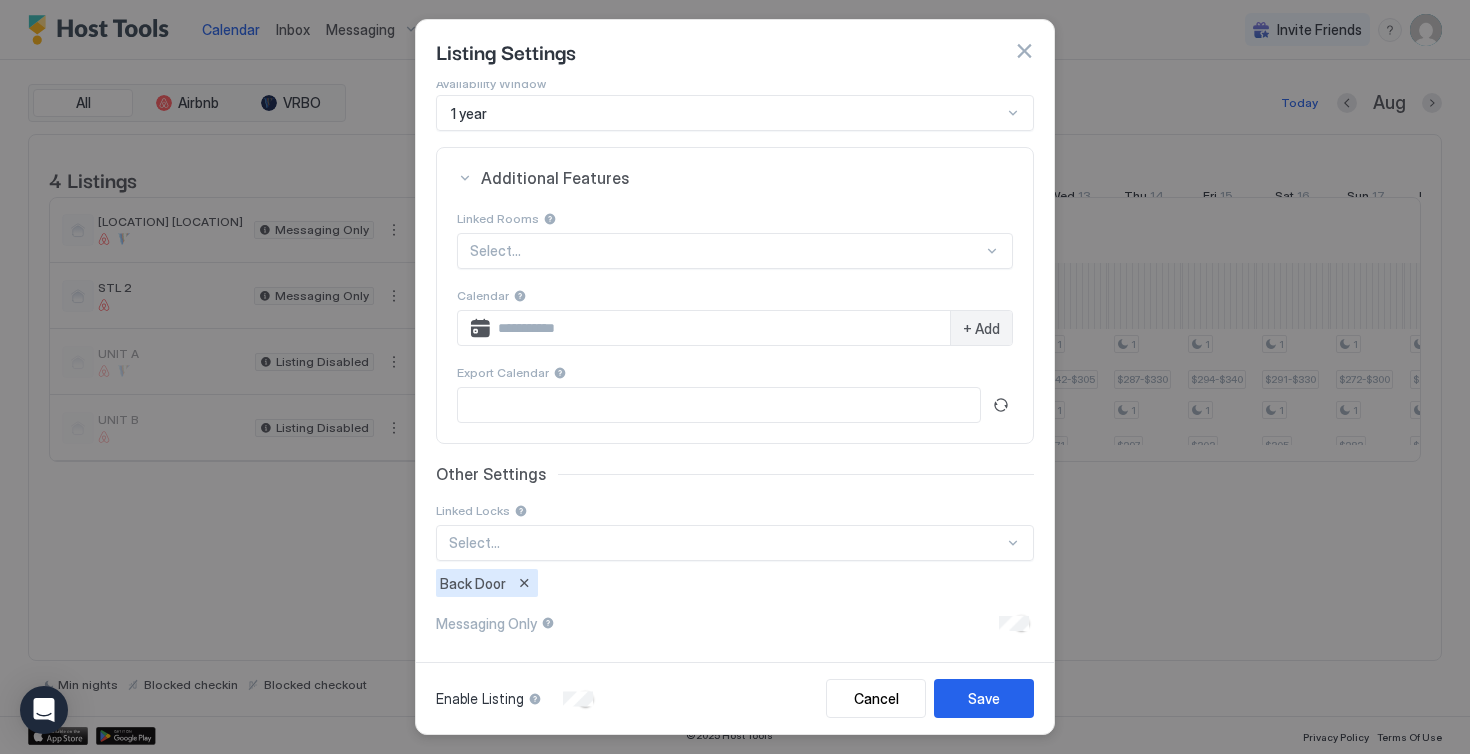 scroll, scrollTop: 323, scrollLeft: 0, axis: vertical 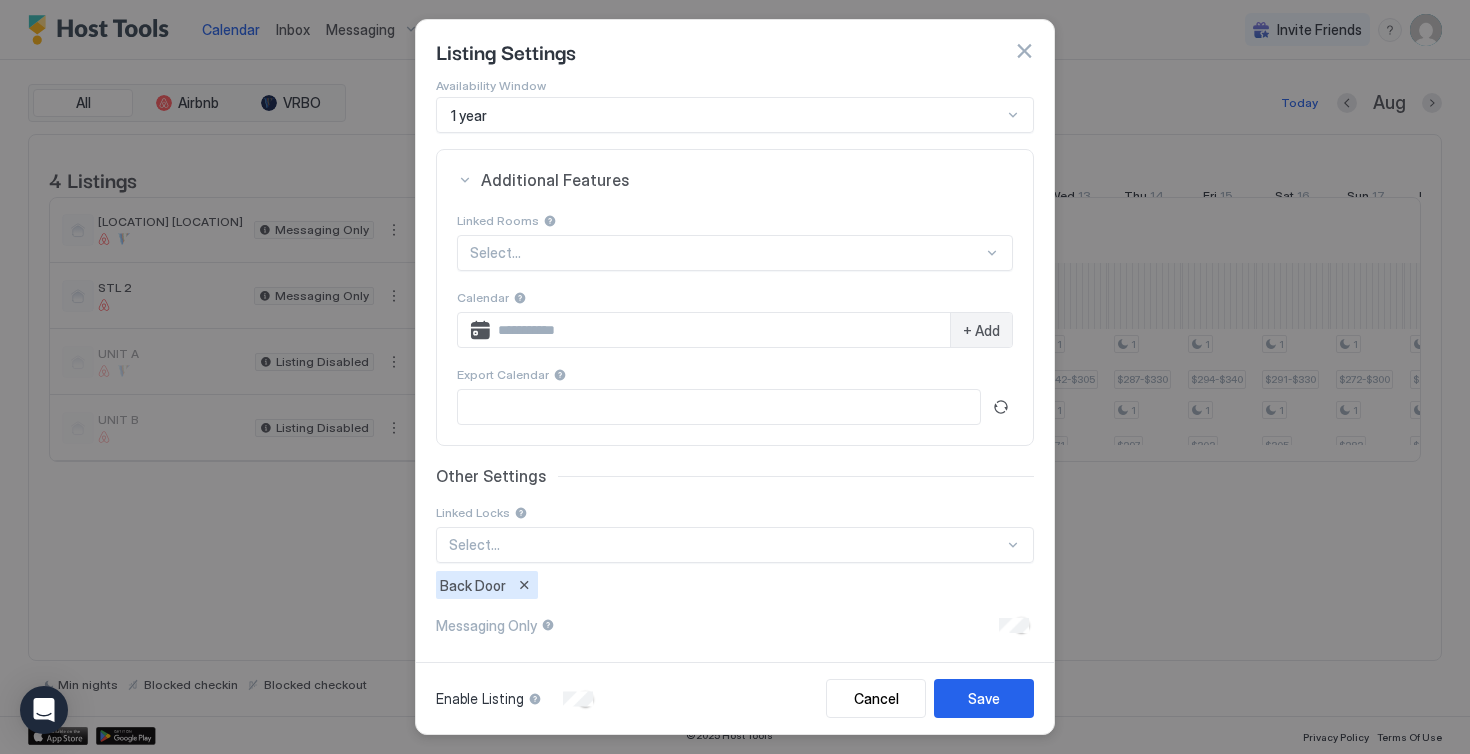 click on "Enable Listing Cancel Save" at bounding box center (735, 698) 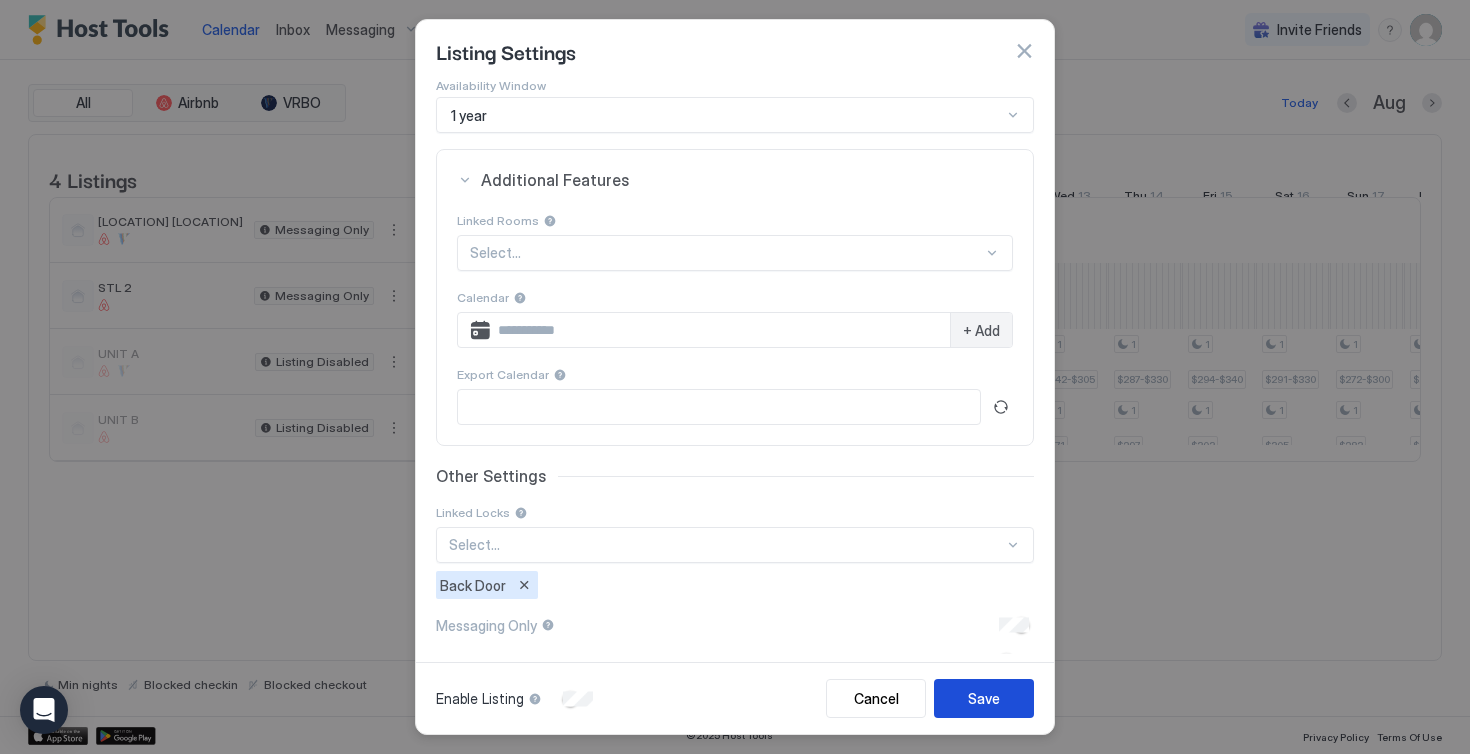 click on "Save" at bounding box center (984, 698) 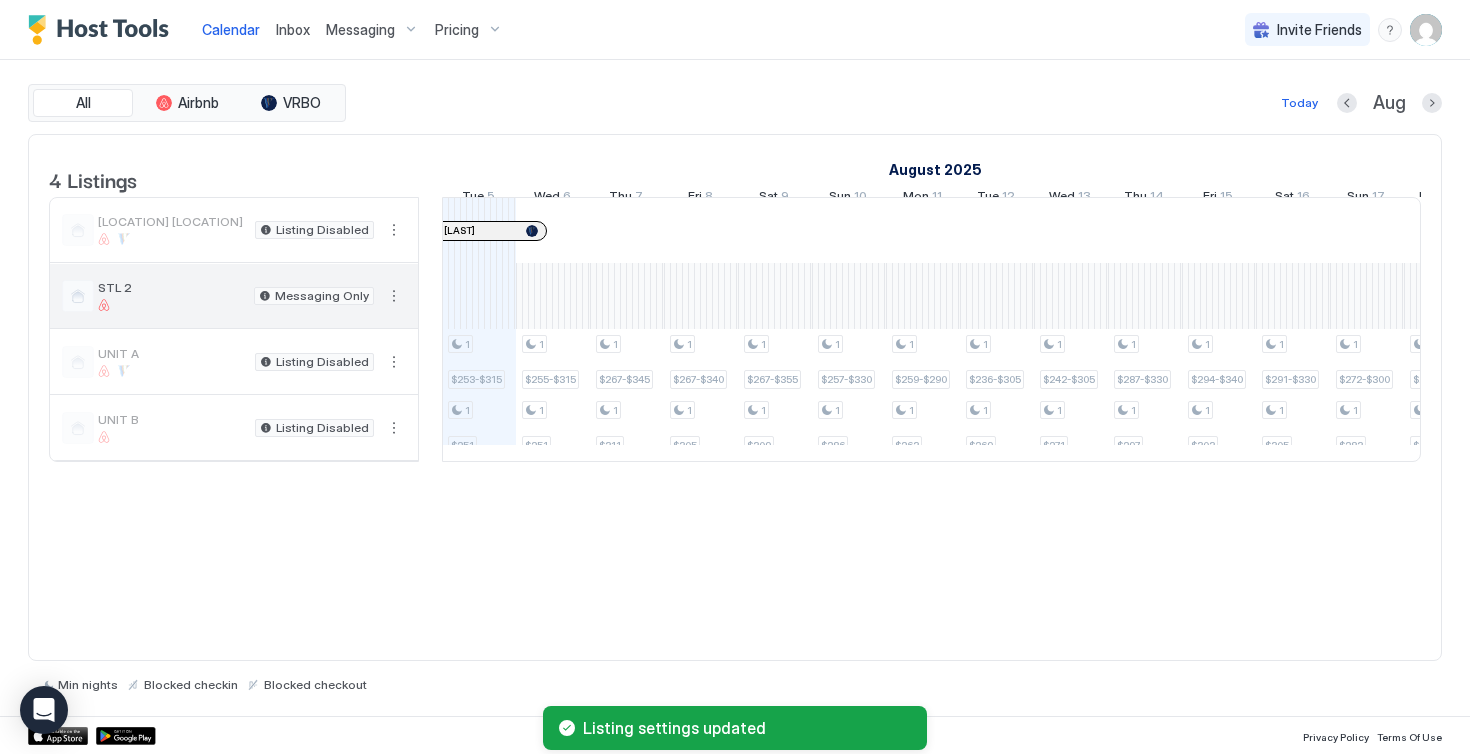 click at bounding box center [394, 296] 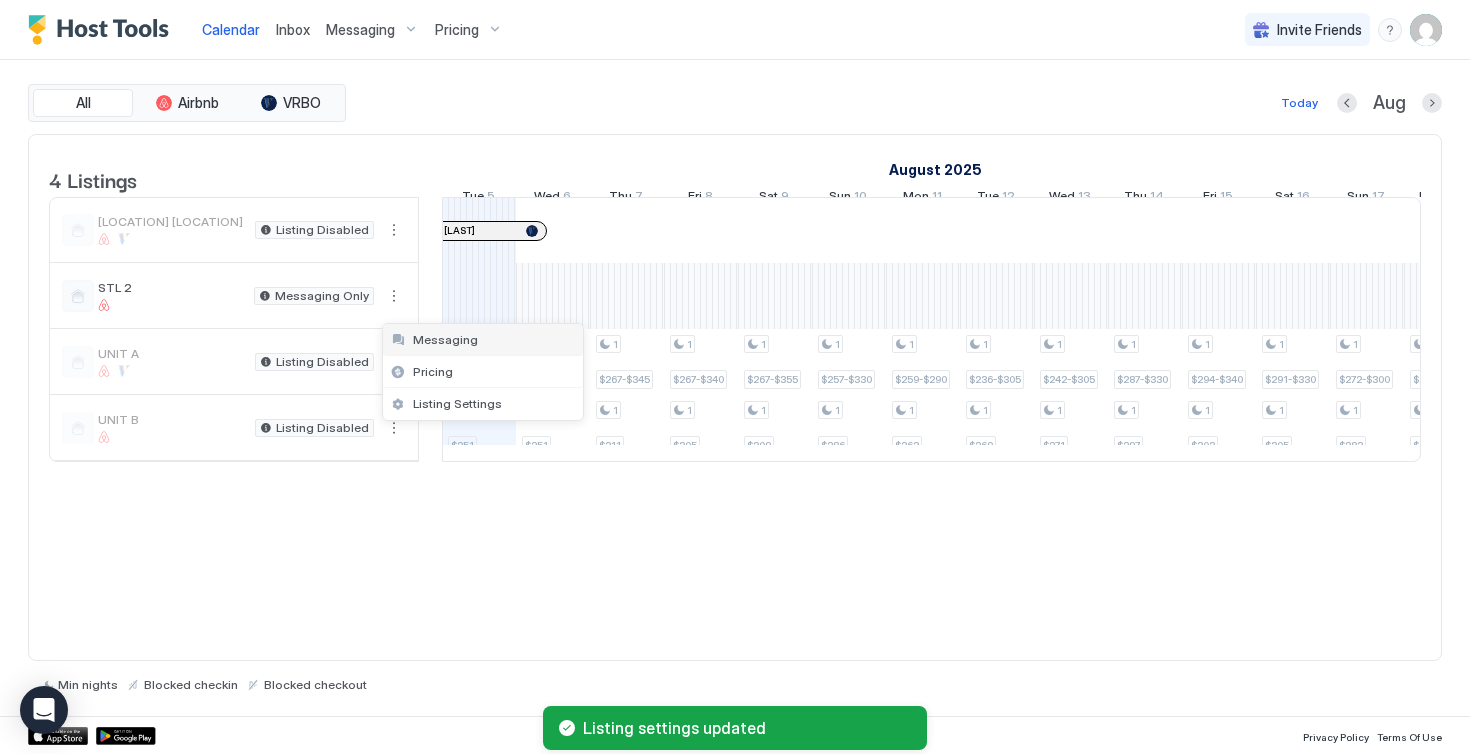 click on "Messaging" at bounding box center [445, 339] 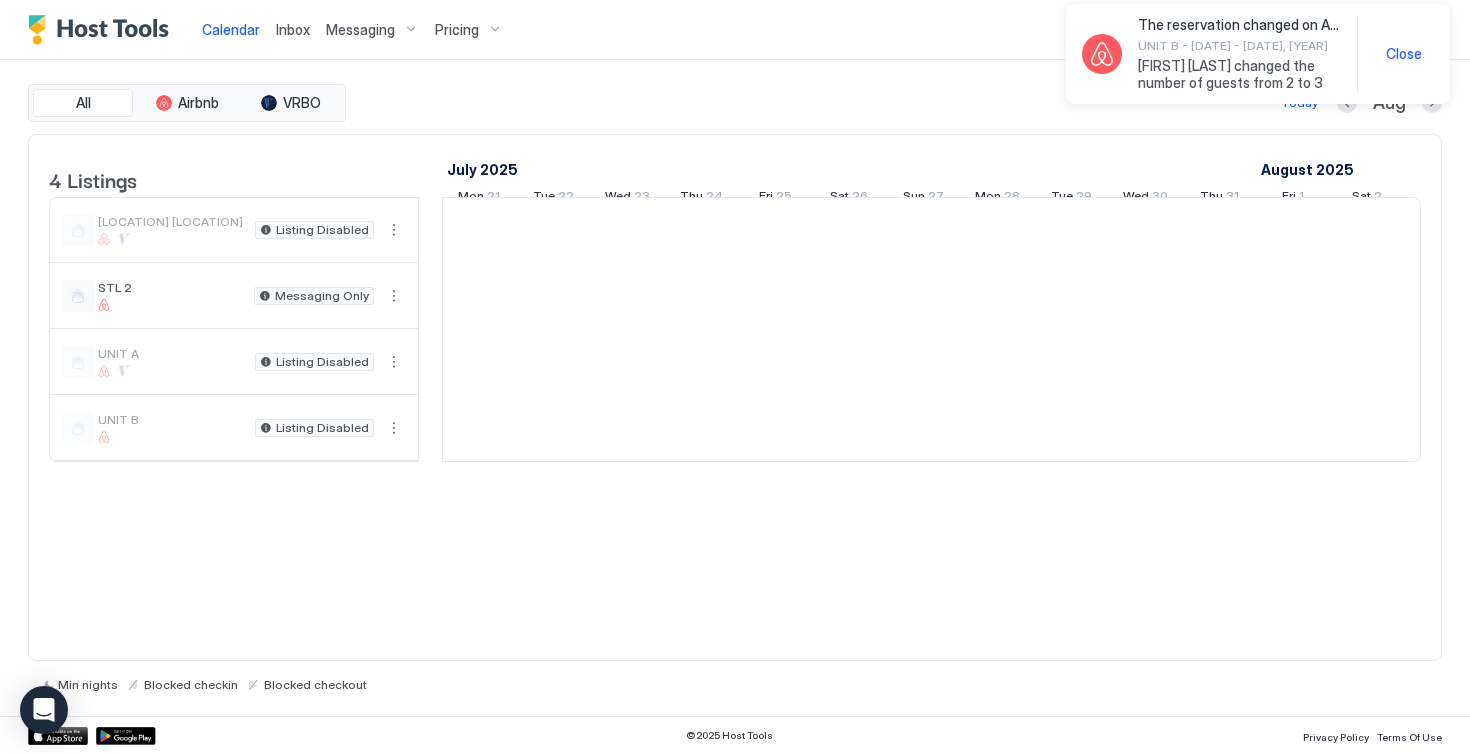 scroll, scrollTop: 0, scrollLeft: 1111, axis: horizontal 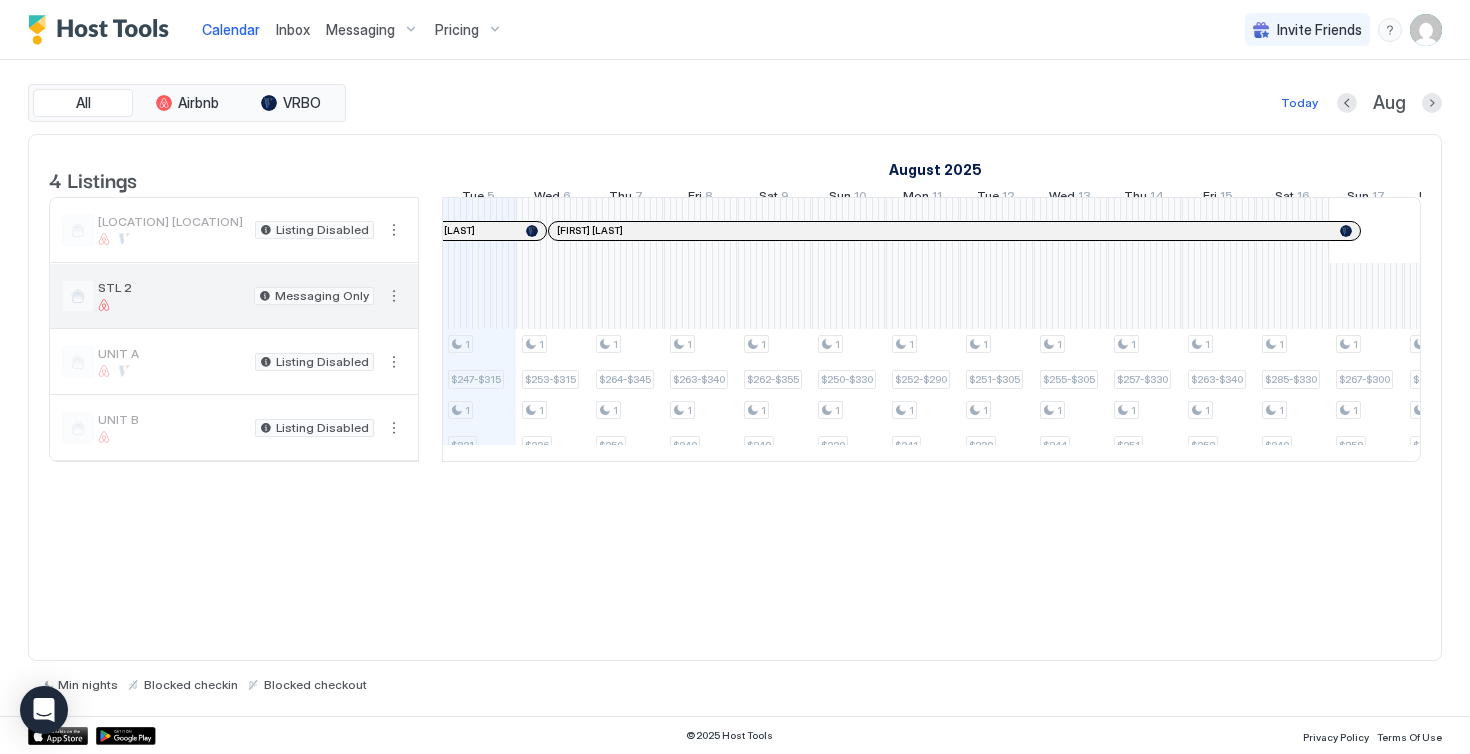 click at bounding box center [394, 296] 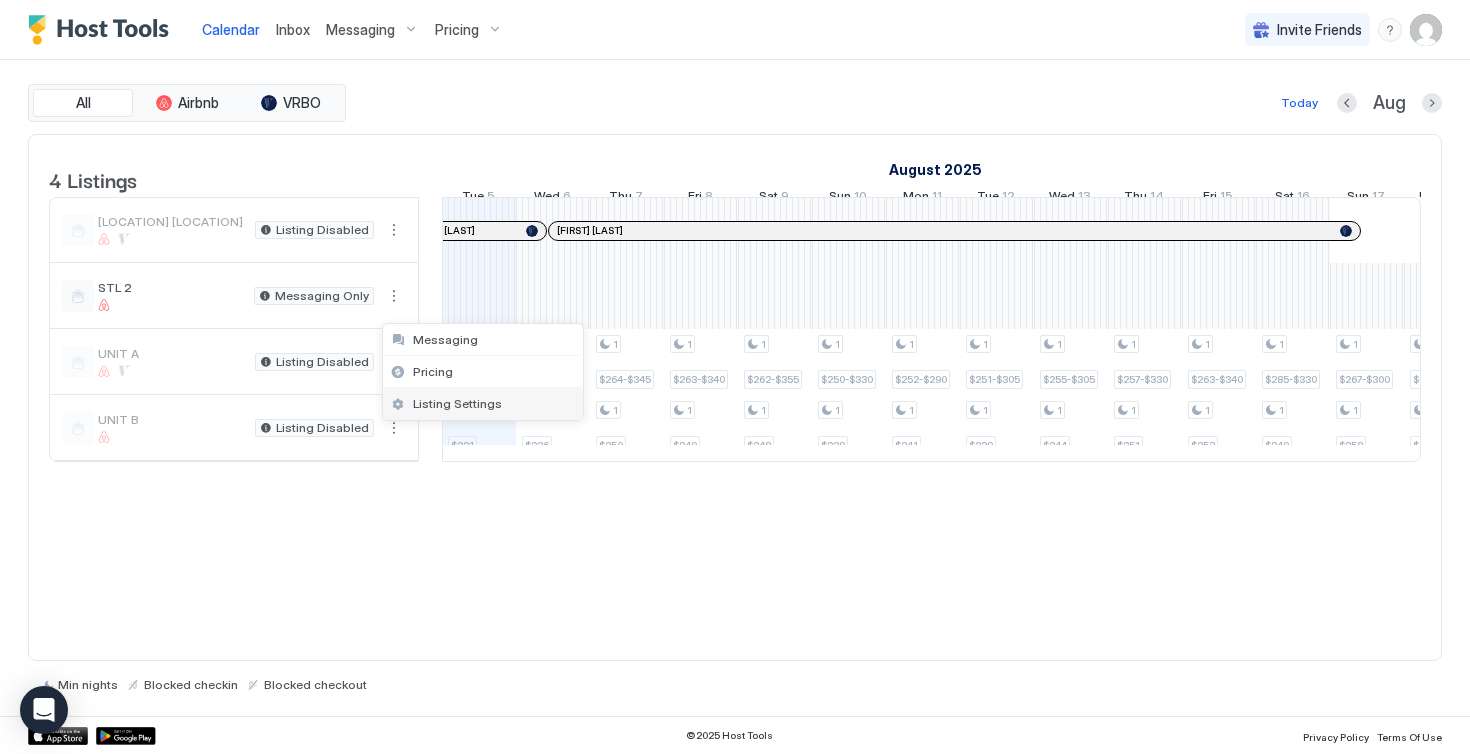 click on "Listing Settings" at bounding box center (457, 403) 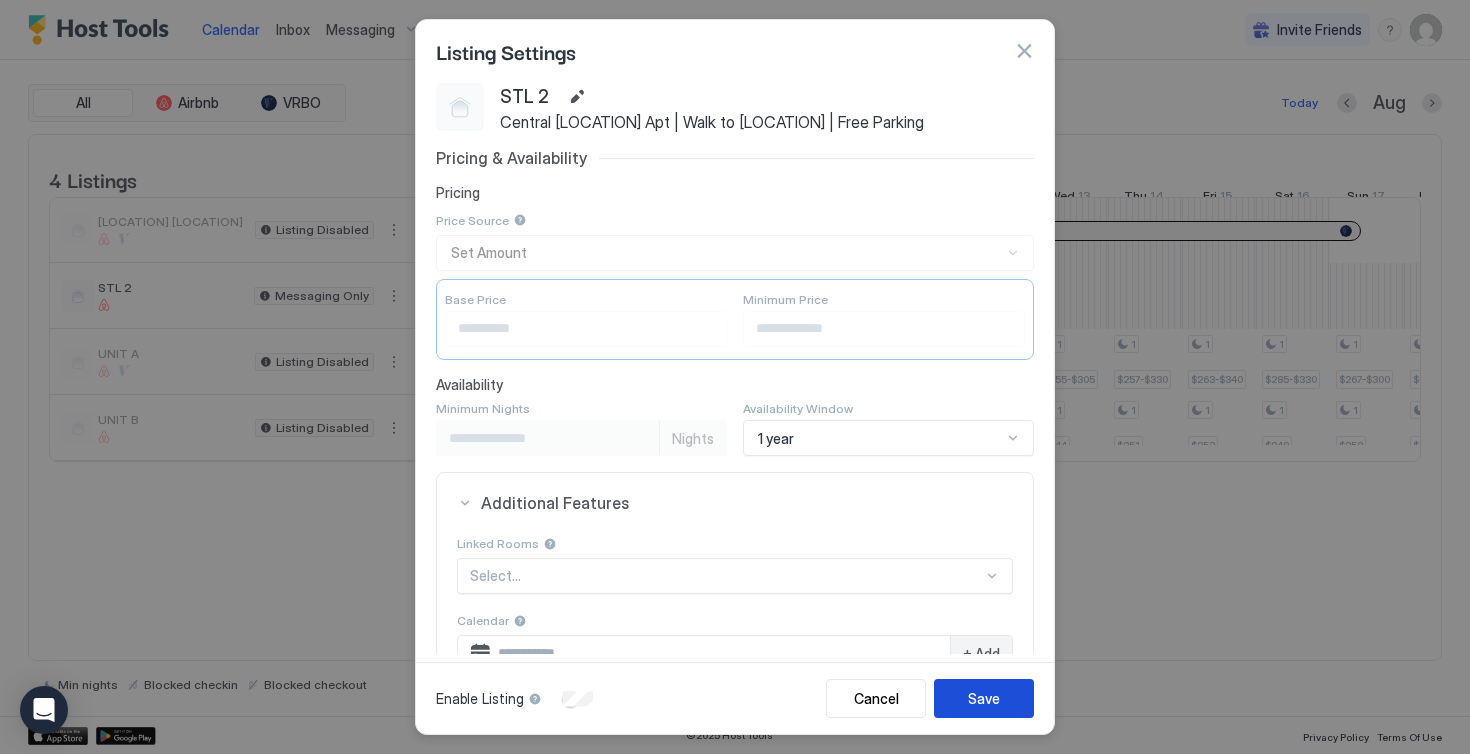 click on "Save" at bounding box center [984, 698] 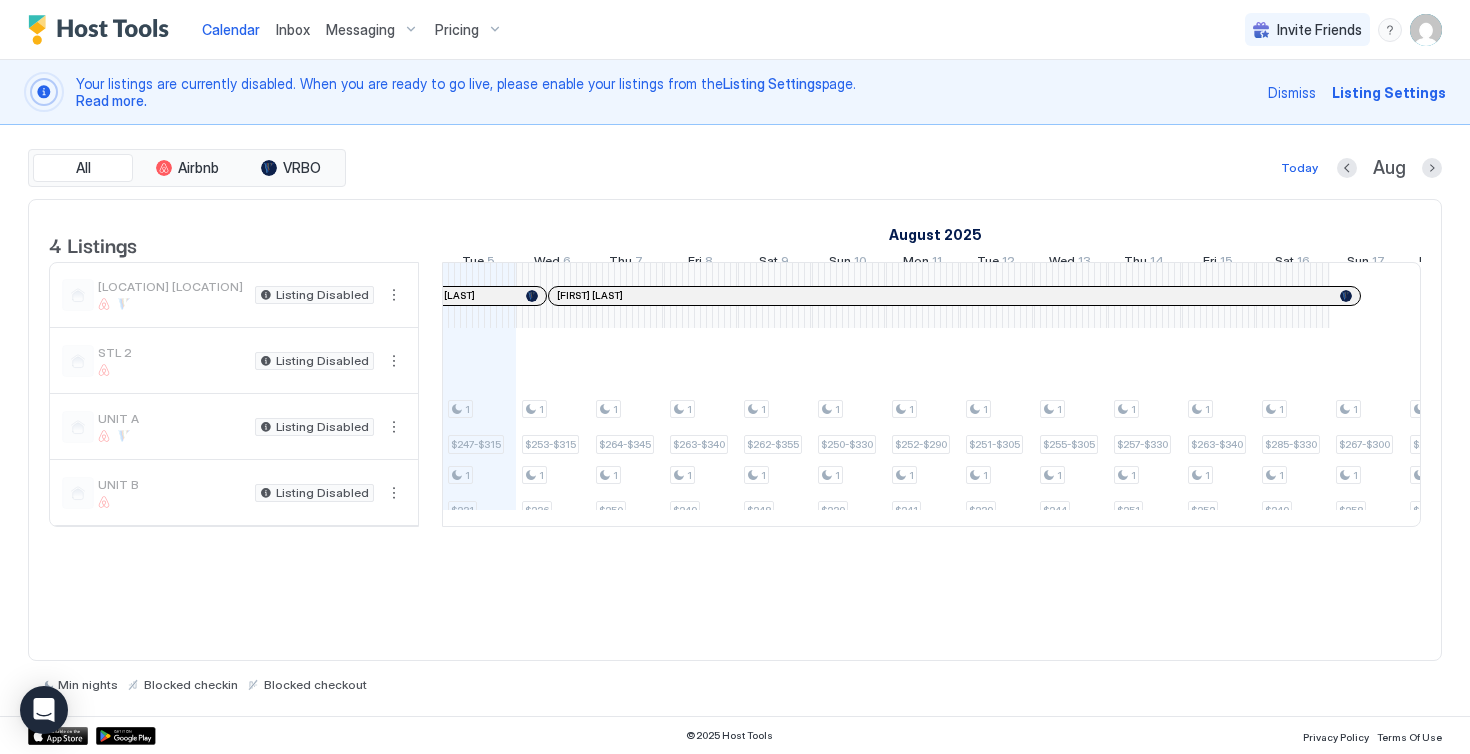 click on "Dismiss" at bounding box center [1292, 92] 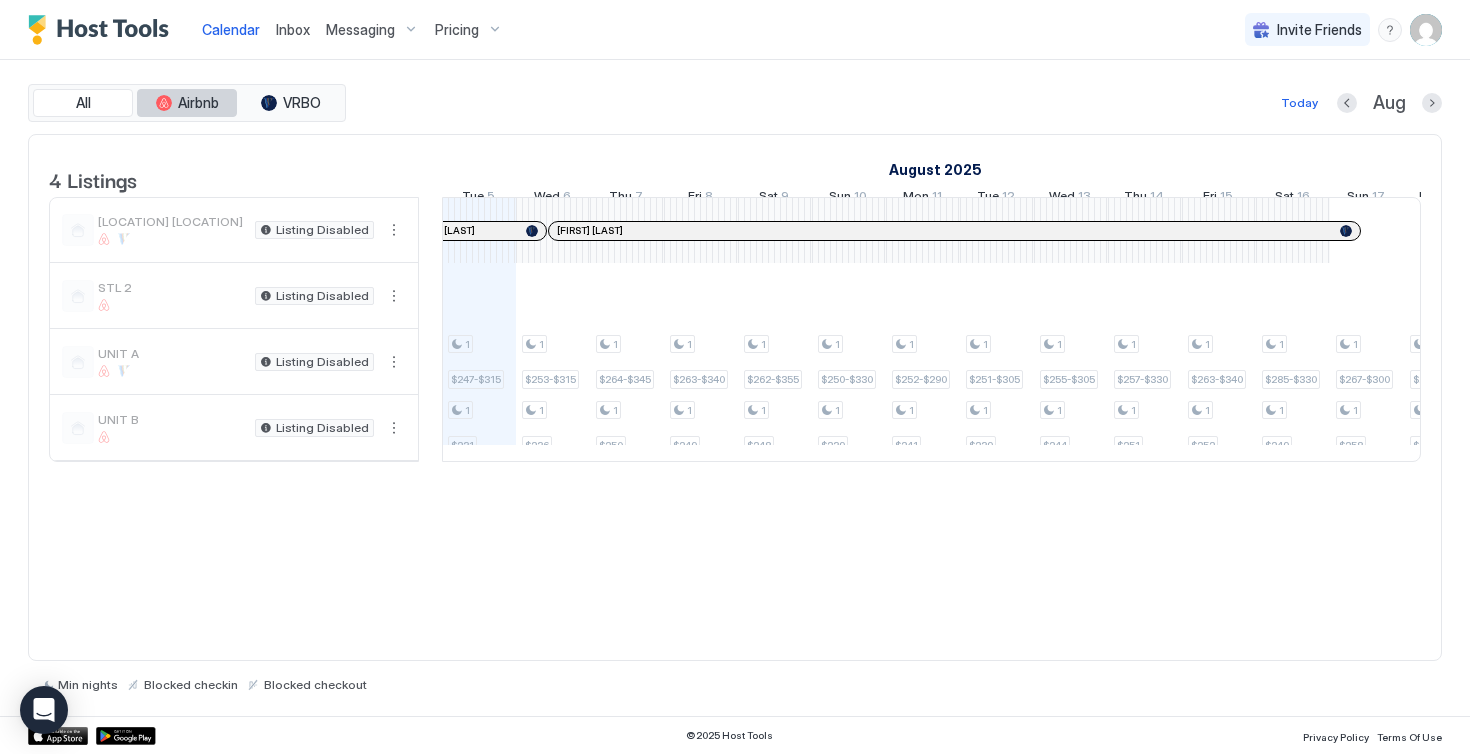click on "Airbnb" at bounding box center (198, 103) 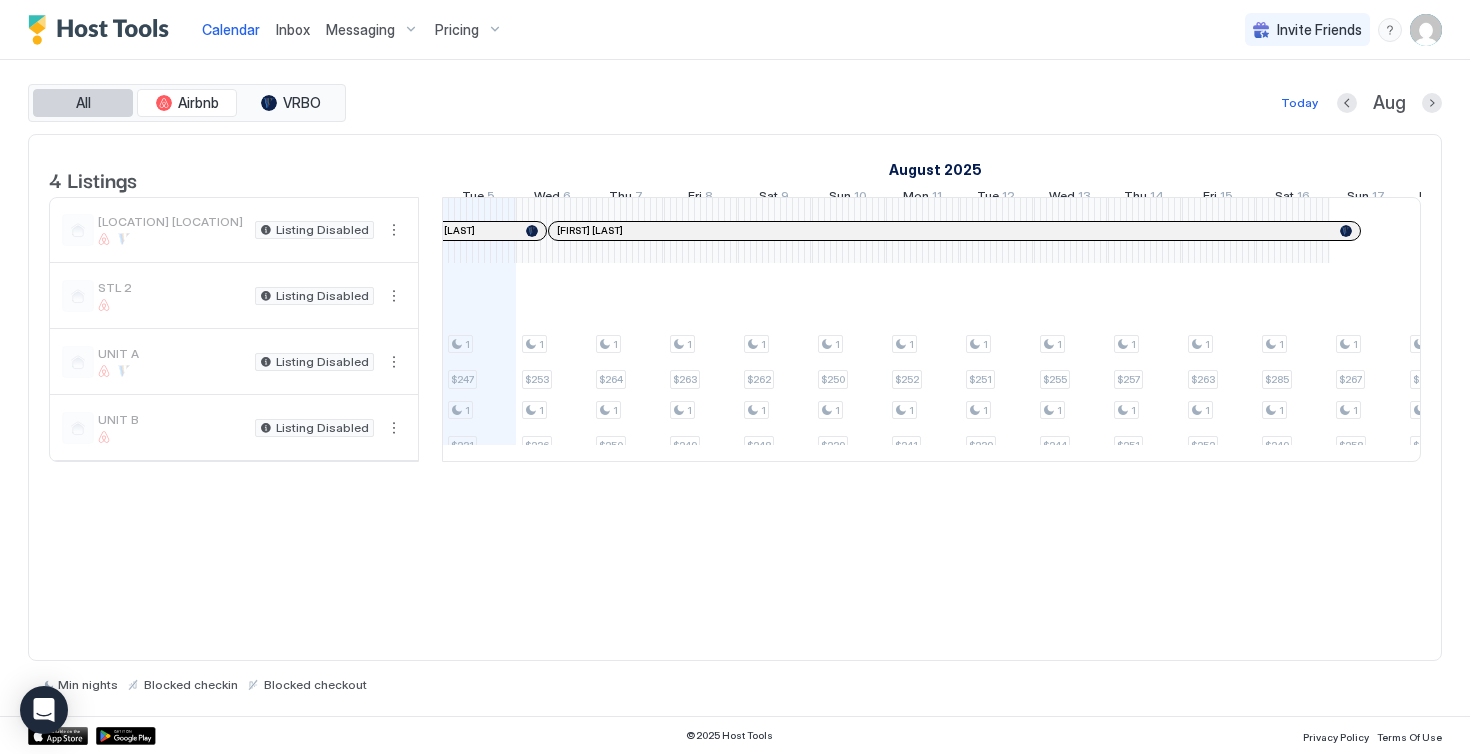 click on "All" at bounding box center (83, 103) 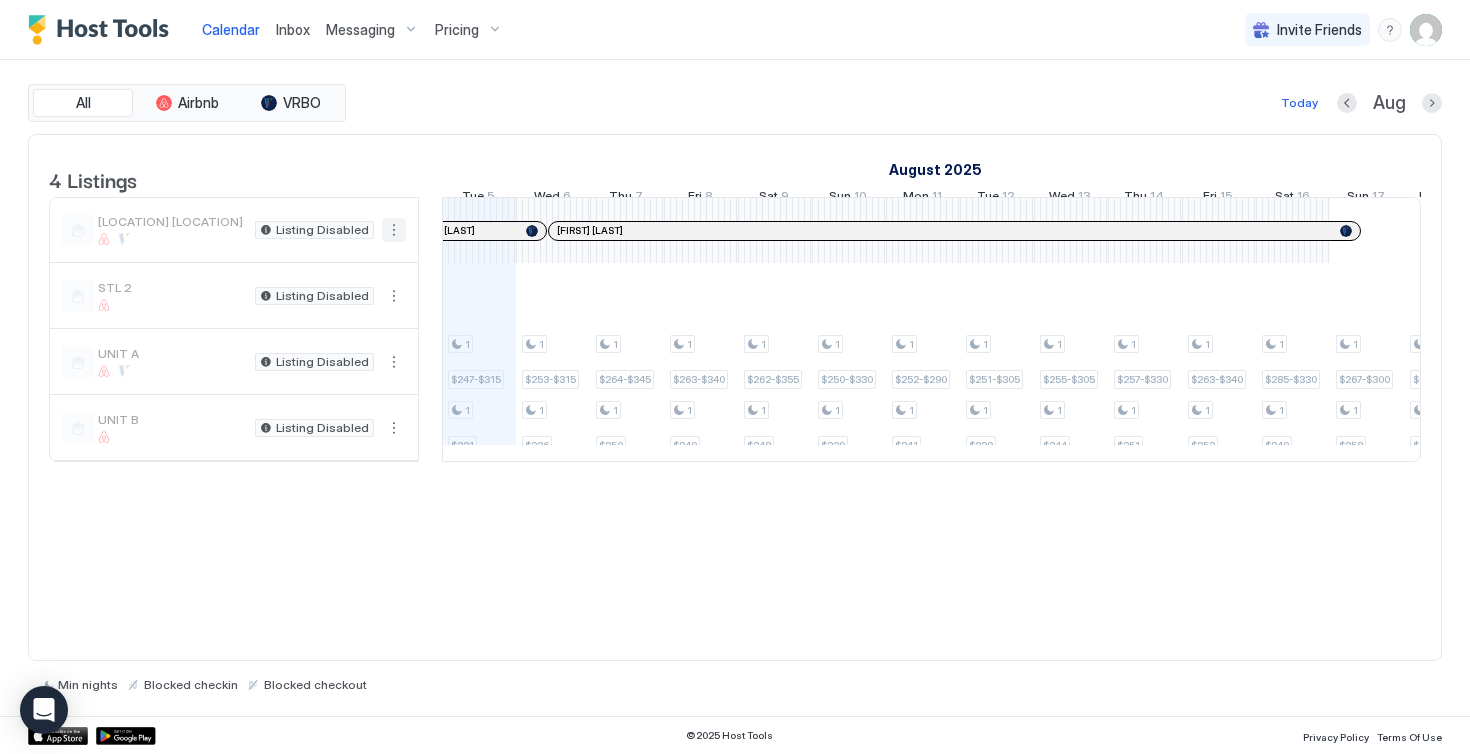 click at bounding box center (394, 230) 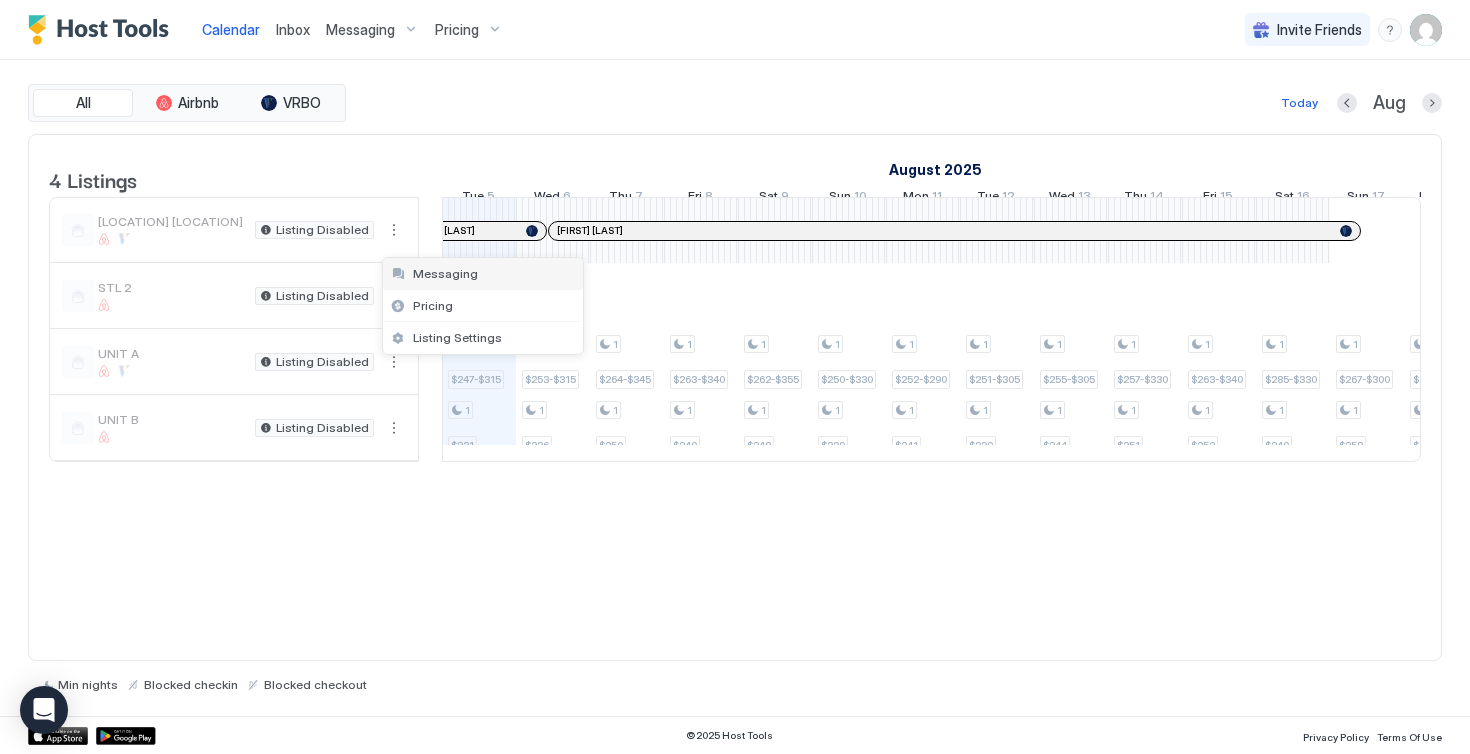 click on "Messaging" at bounding box center [445, 273] 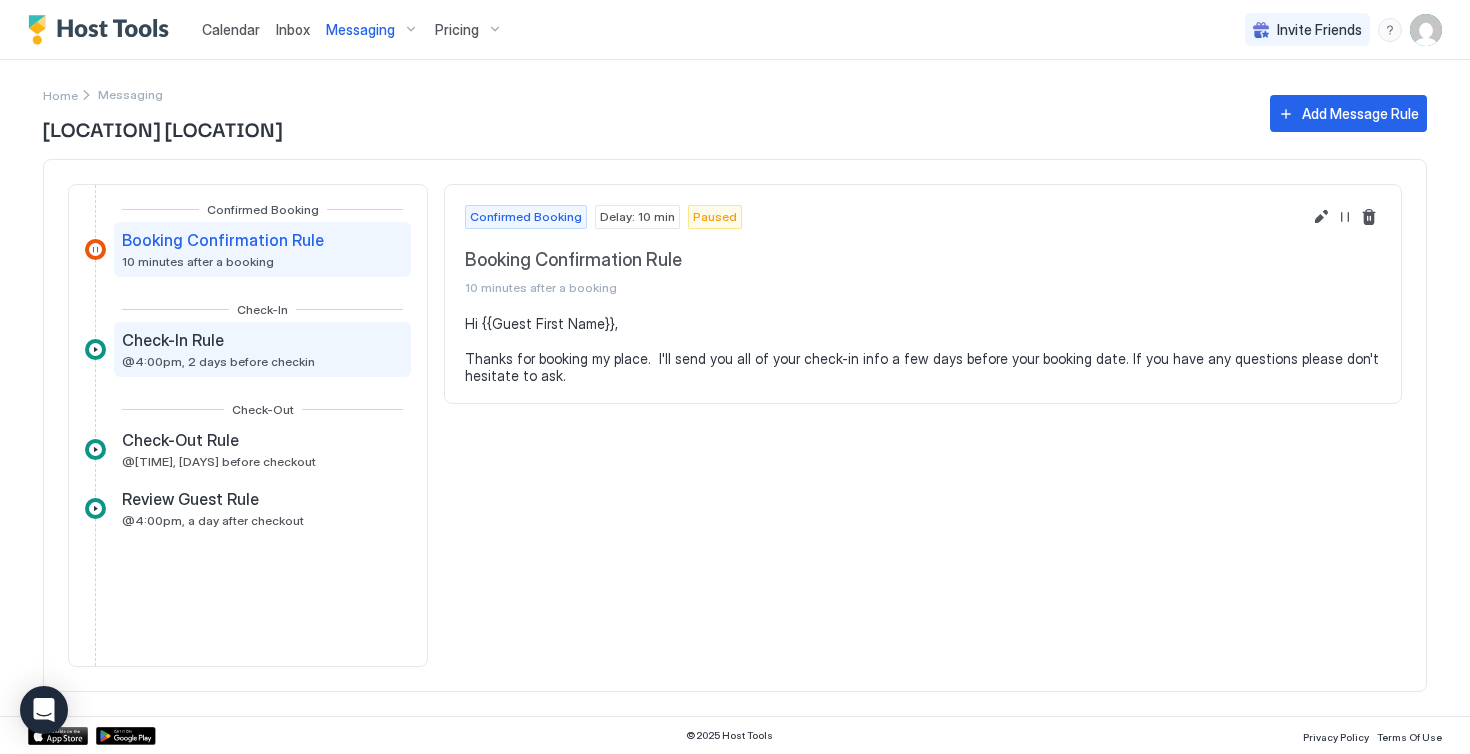click on "Check-In Rule" at bounding box center (218, 340) 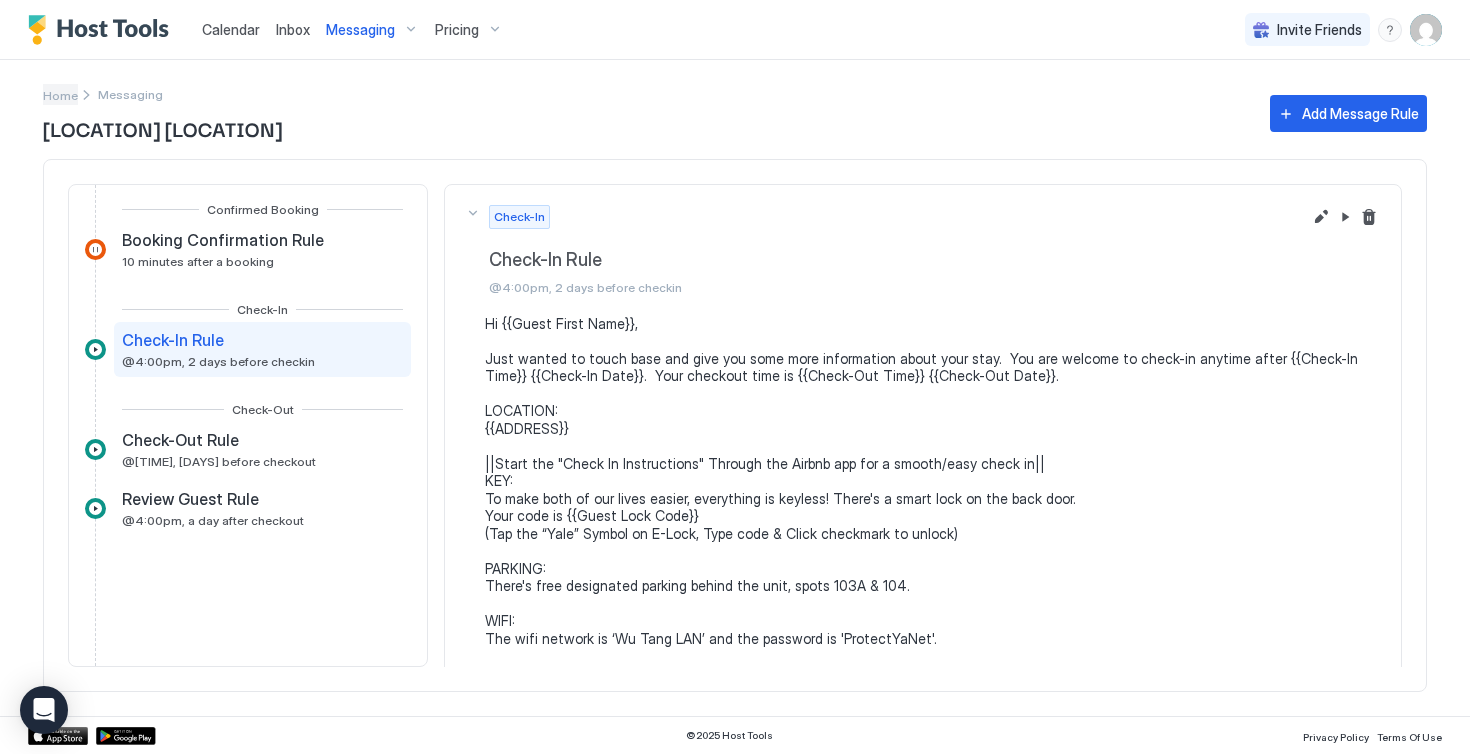 click on "Home" at bounding box center (60, 95) 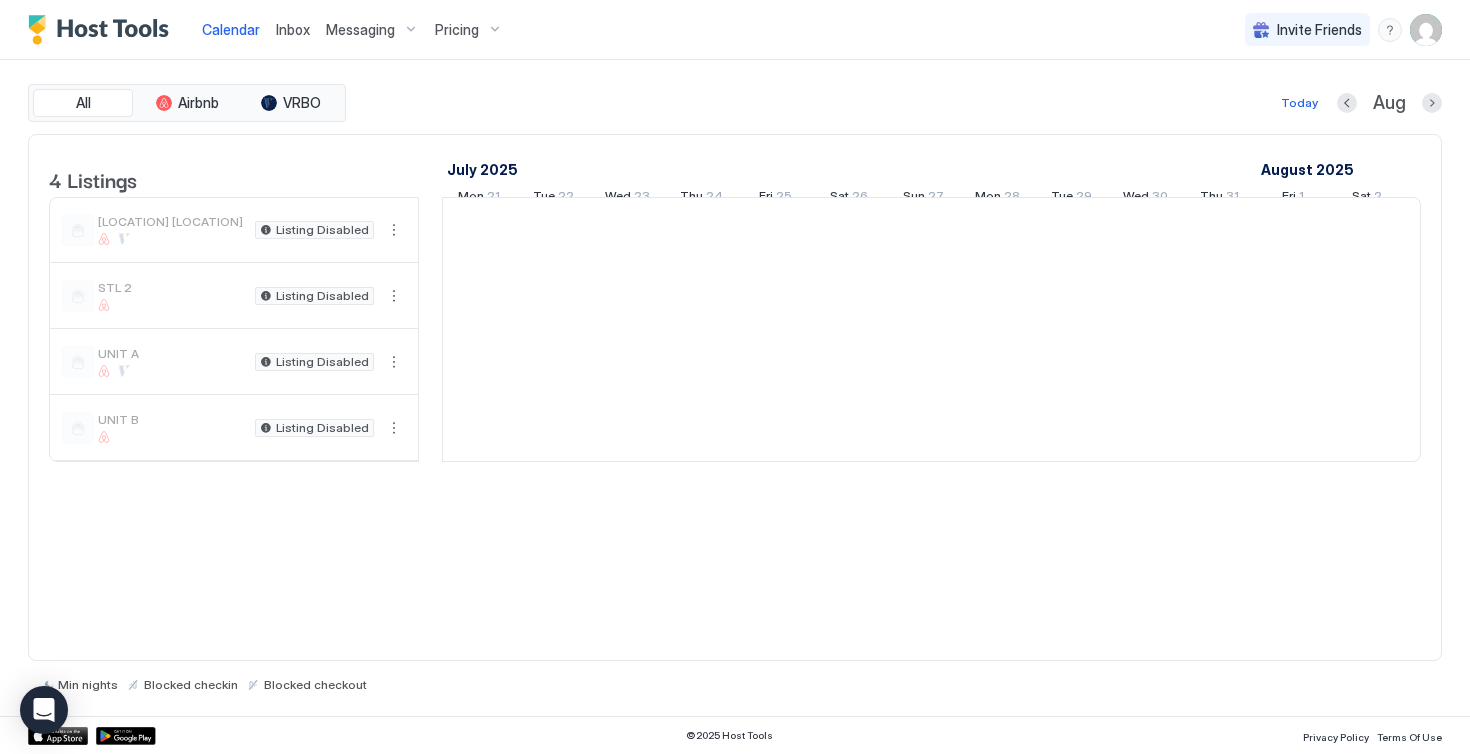 scroll, scrollTop: 0, scrollLeft: 1111, axis: horizontal 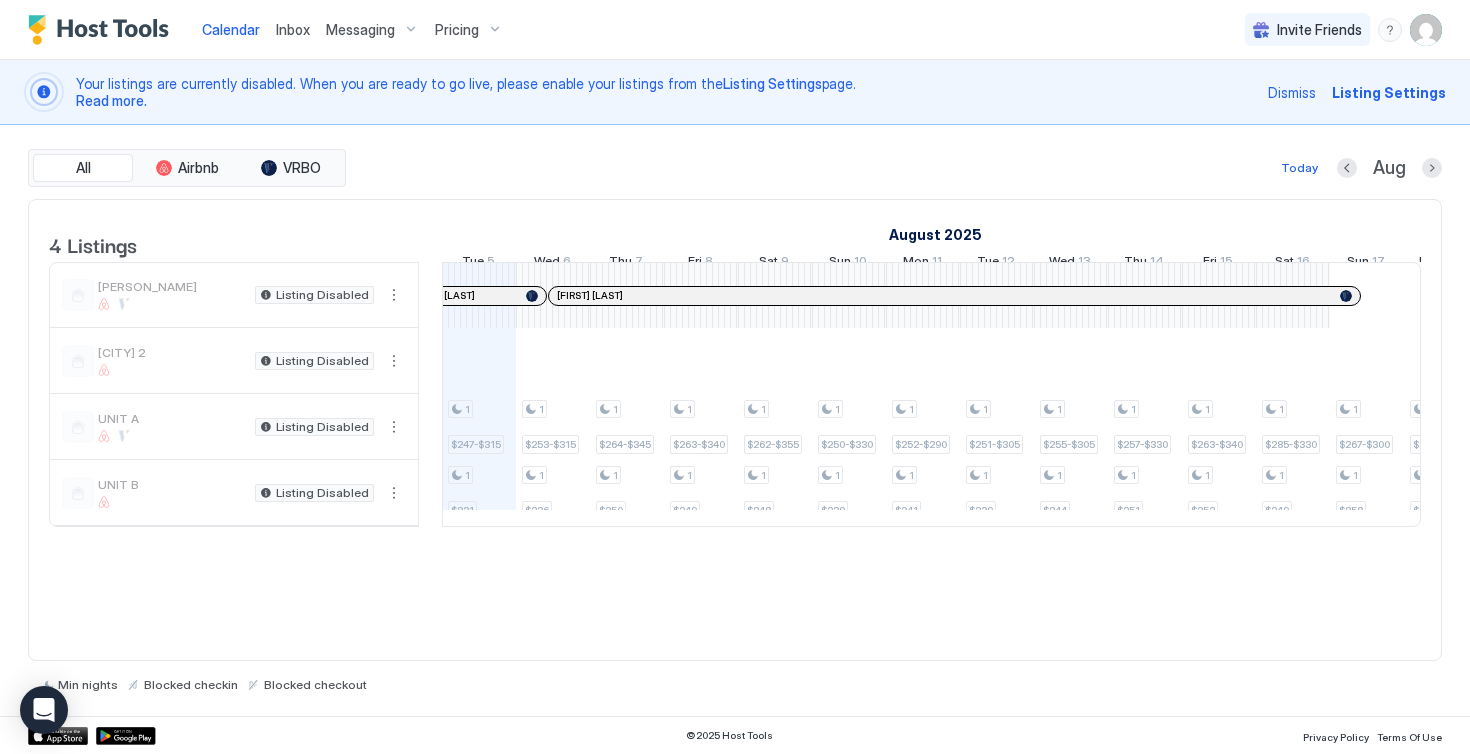 click on "Read more." at bounding box center (111, 100) 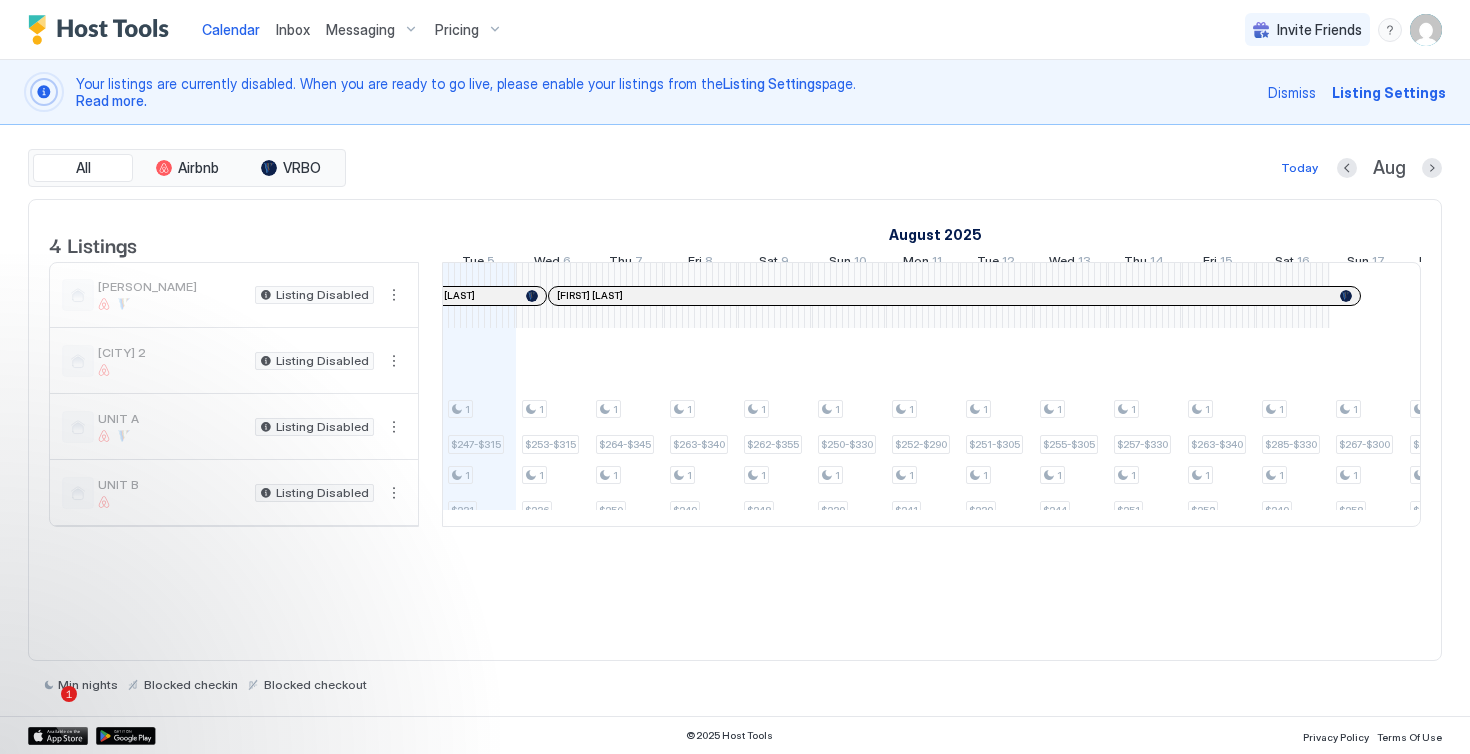 click on "Calendar Inbox Messaging Pricing Invite Friends AR" at bounding box center (735, 30) 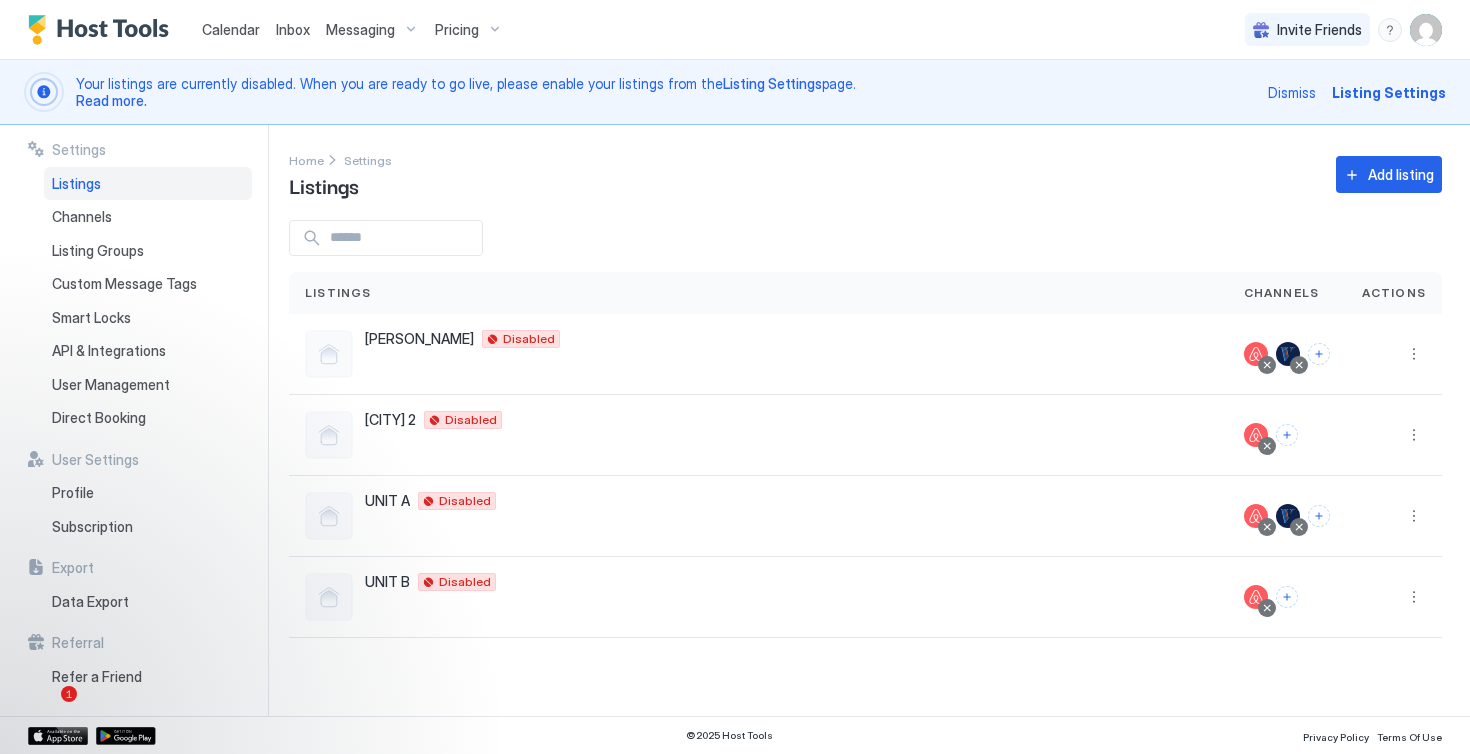 click on "Dismiss" at bounding box center [1292, 92] 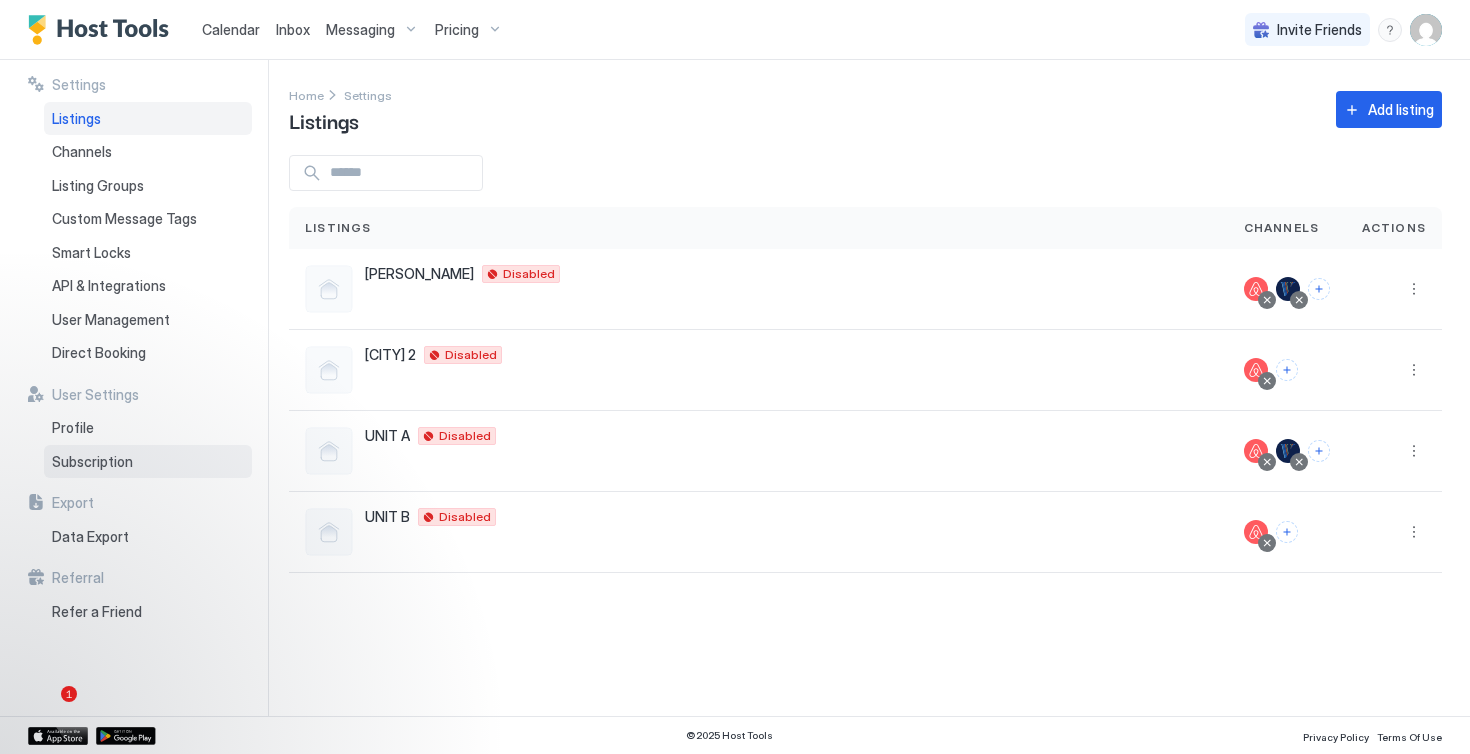 click on "Subscription" at bounding box center [92, 462] 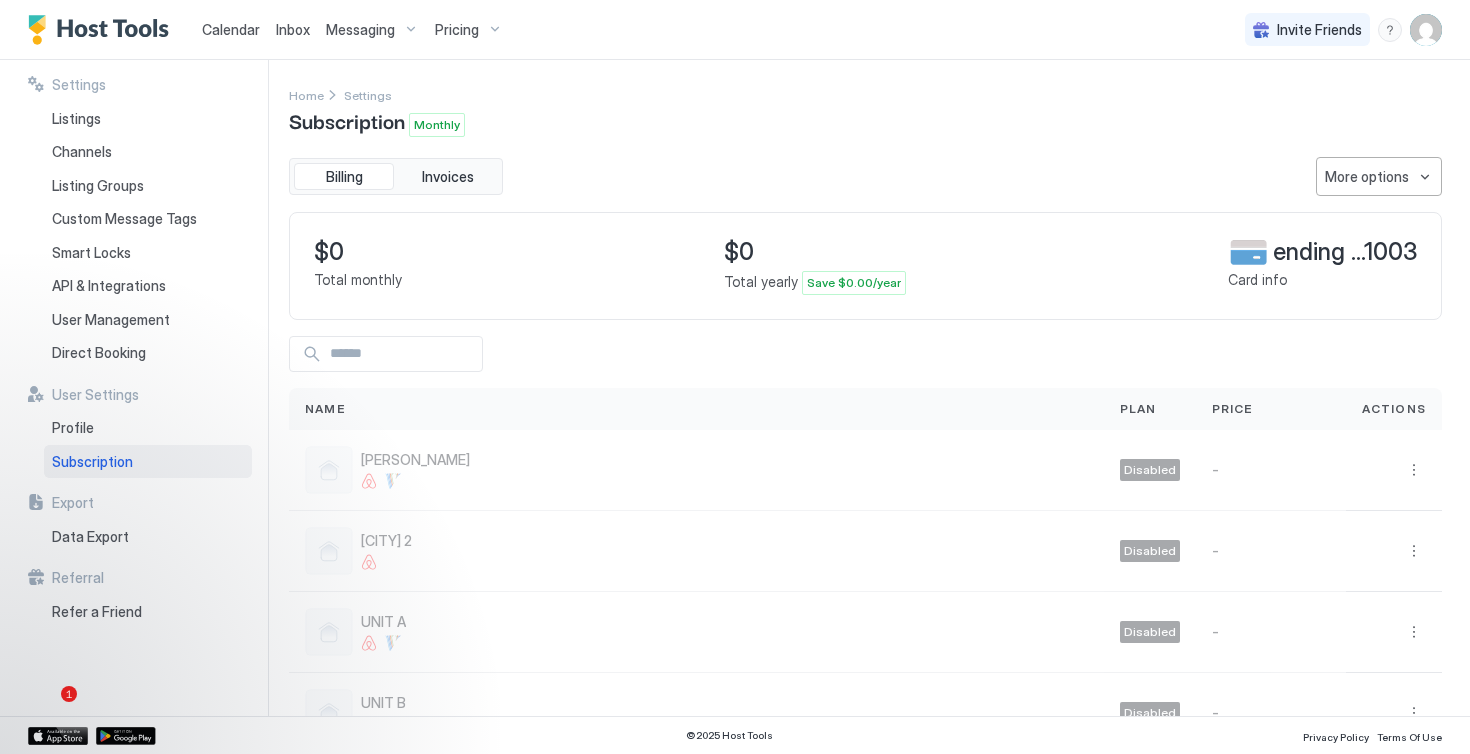 scroll, scrollTop: 0, scrollLeft: 0, axis: both 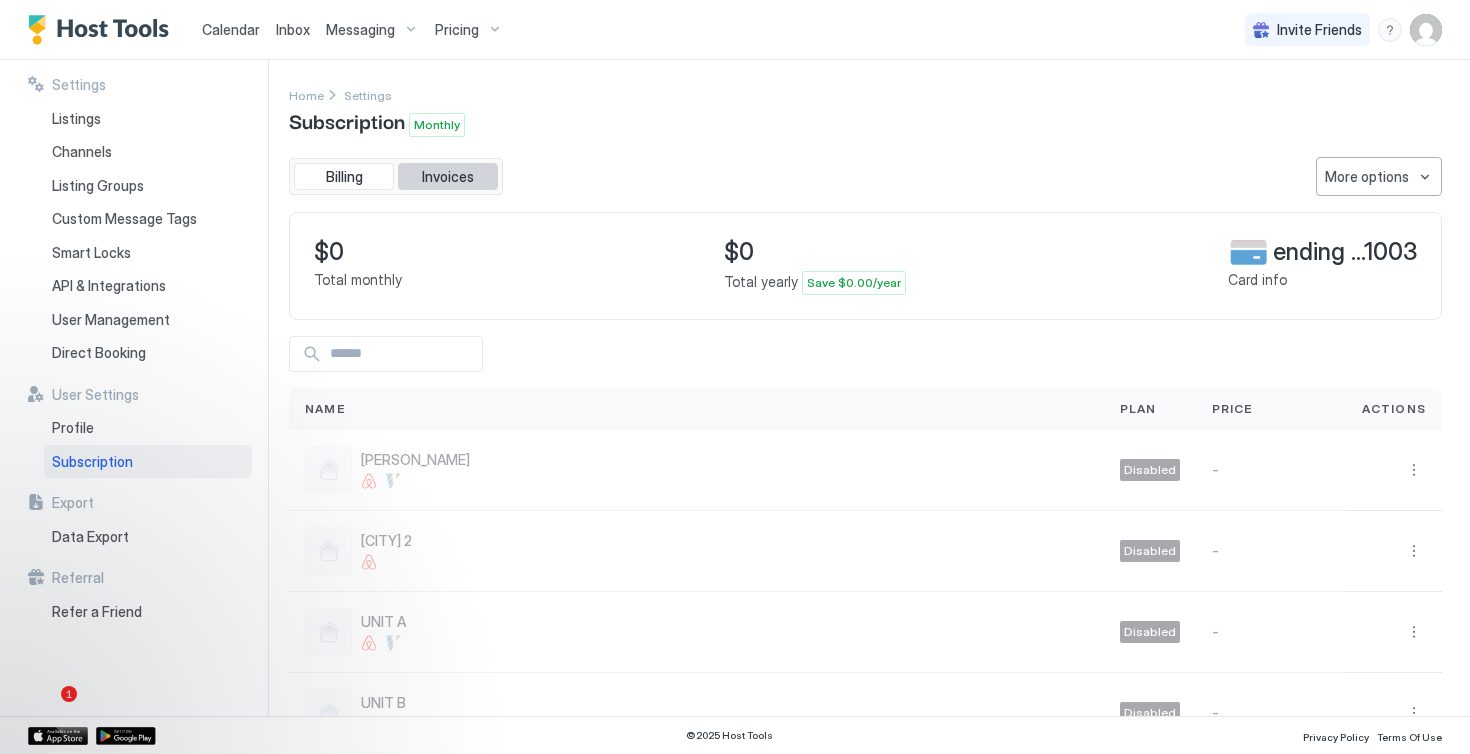 click on "Invoices" at bounding box center [448, 177] 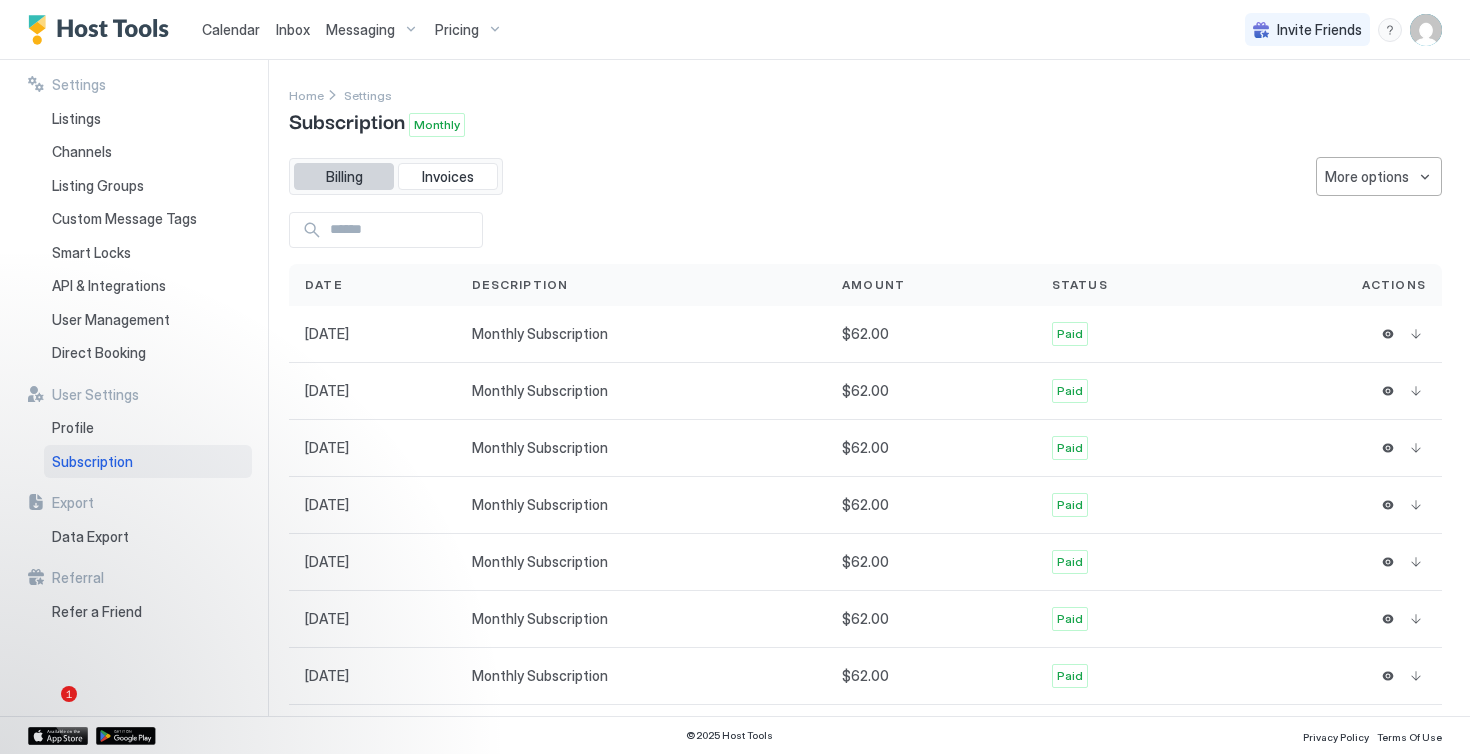 click on "Billing" at bounding box center [344, 177] 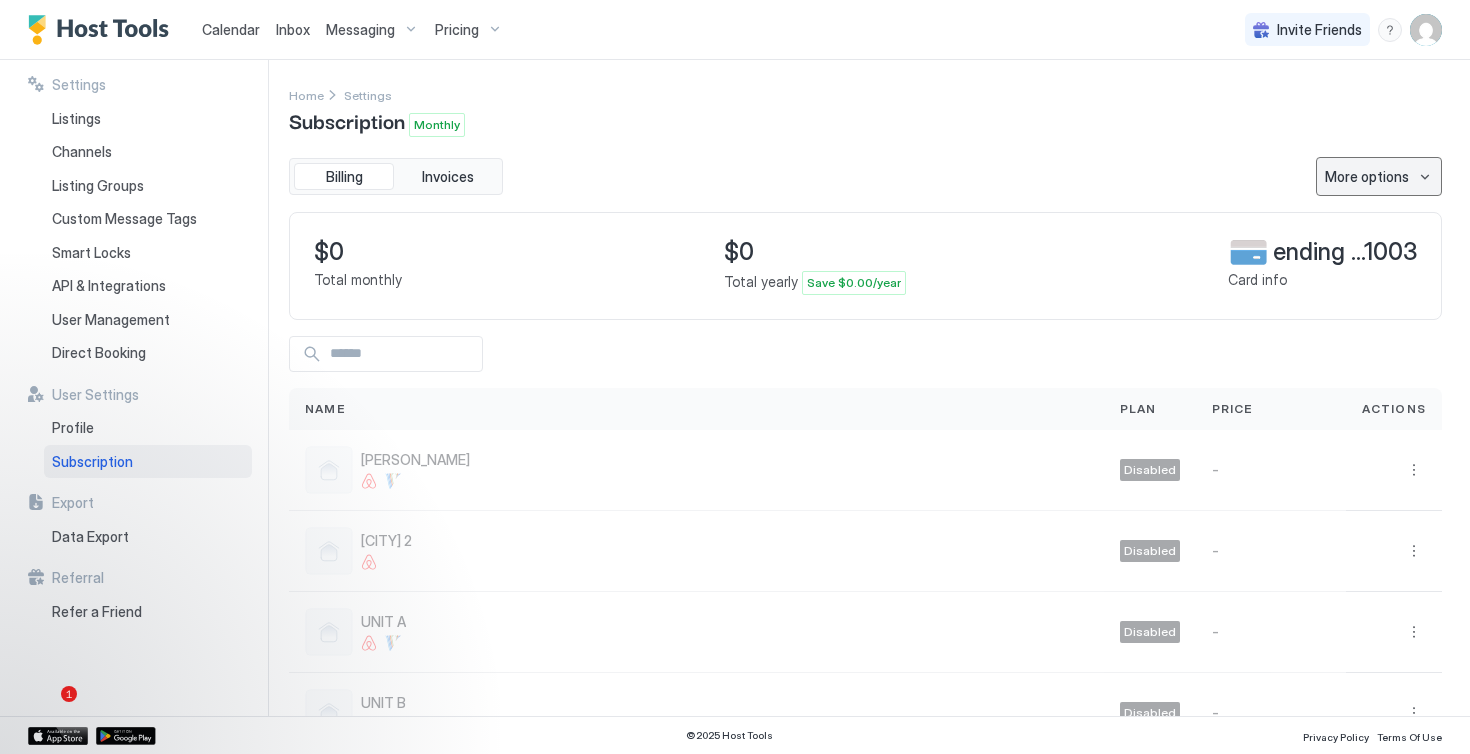 click on "More options" at bounding box center (1367, 176) 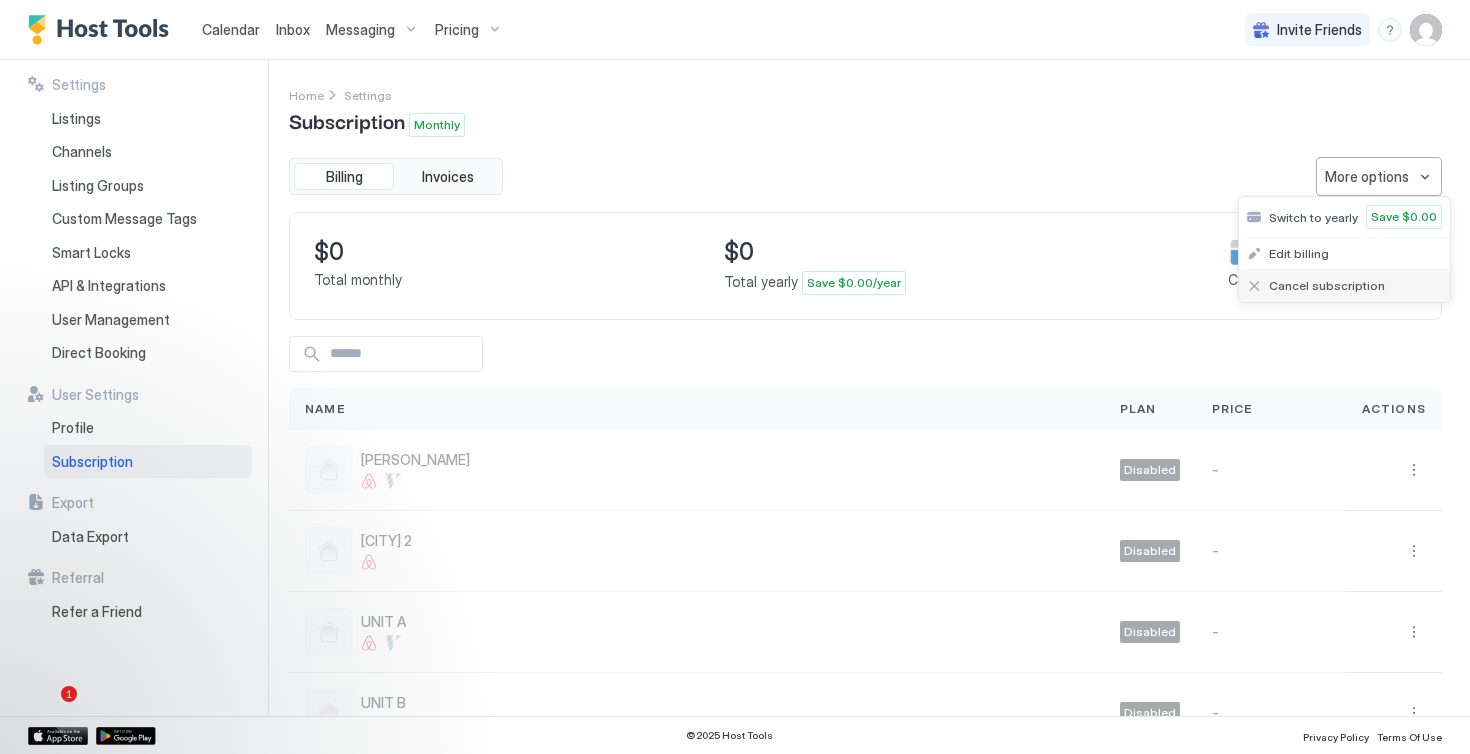 click on "Cancel subscription" at bounding box center [1327, 285] 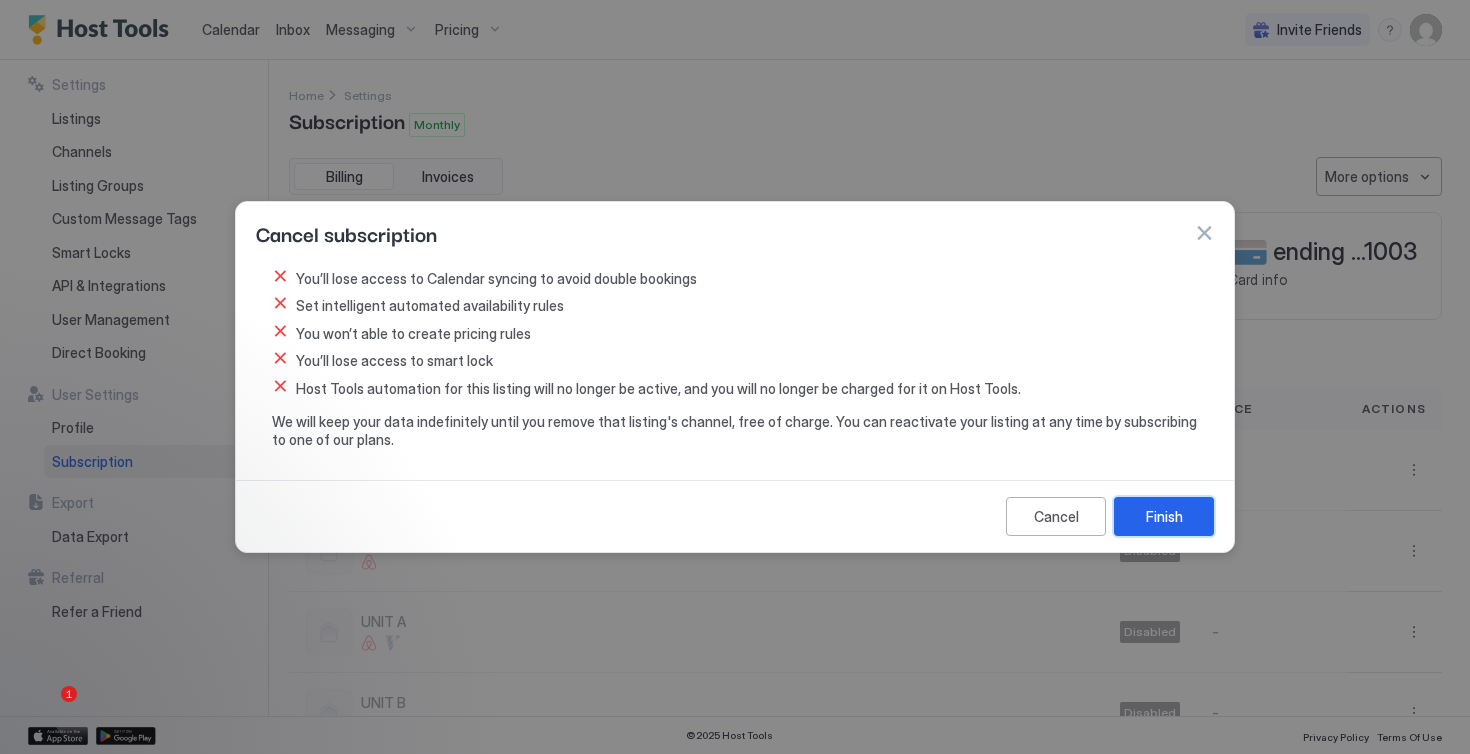 click on "Finish" at bounding box center [1164, 516] 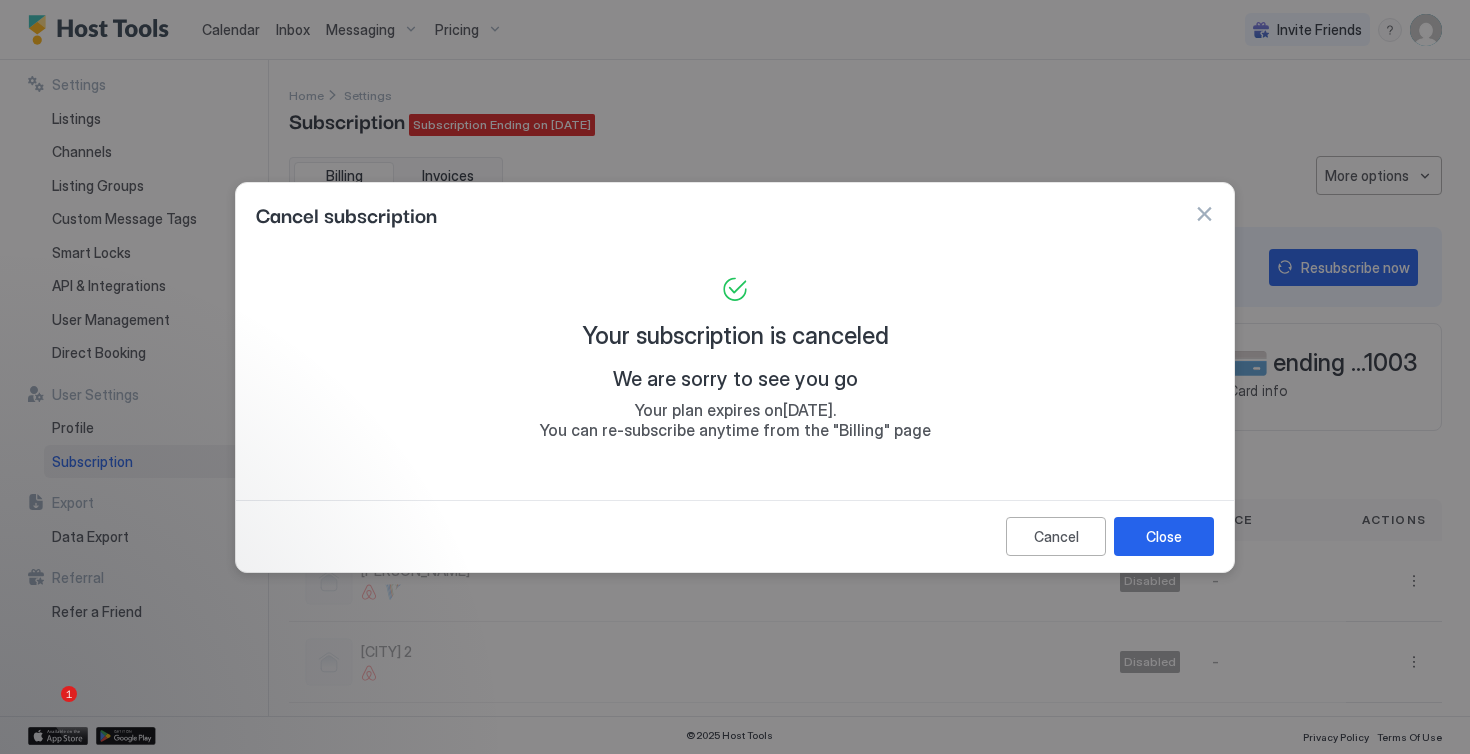 click on "Cancel Close" at bounding box center (735, 536) 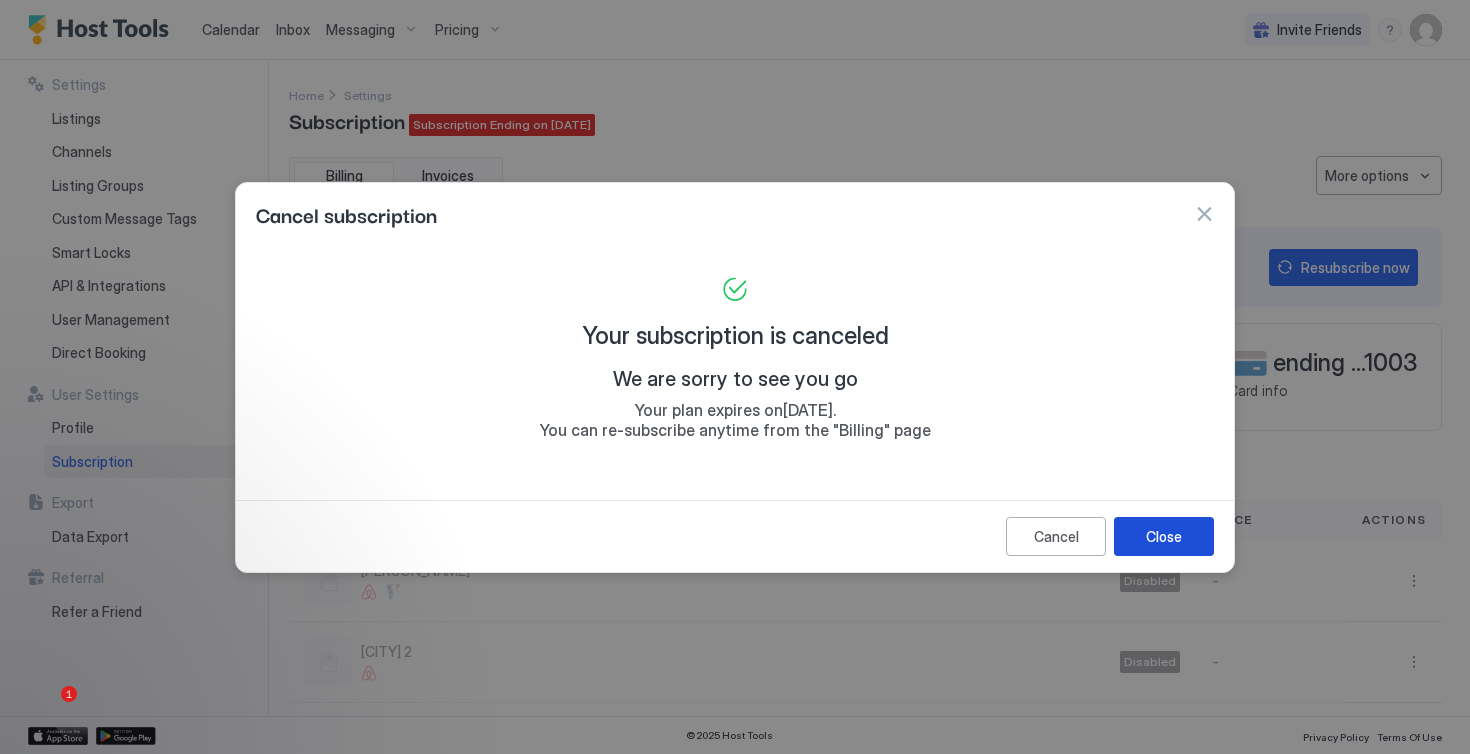 click on "Close" at bounding box center [1164, 536] 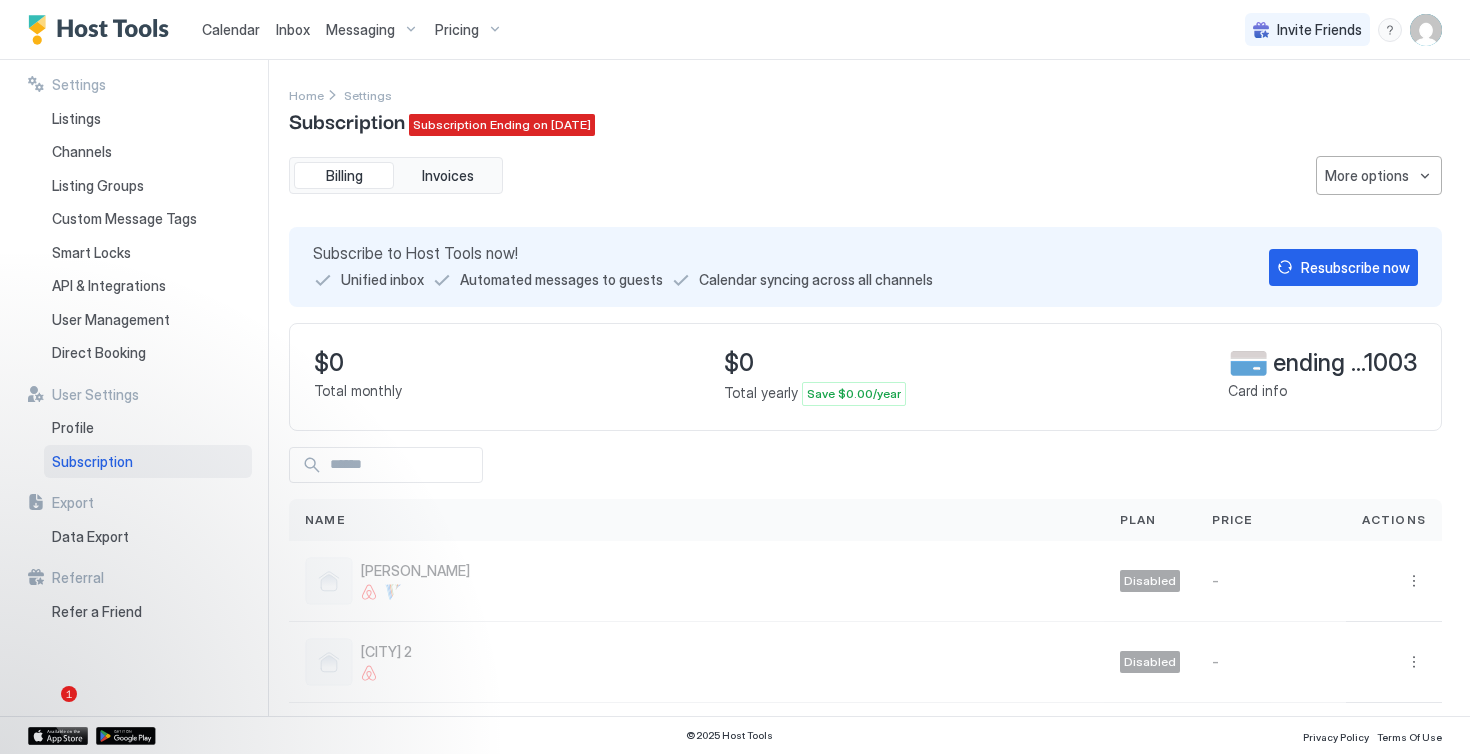 scroll, scrollTop: 175, scrollLeft: 0, axis: vertical 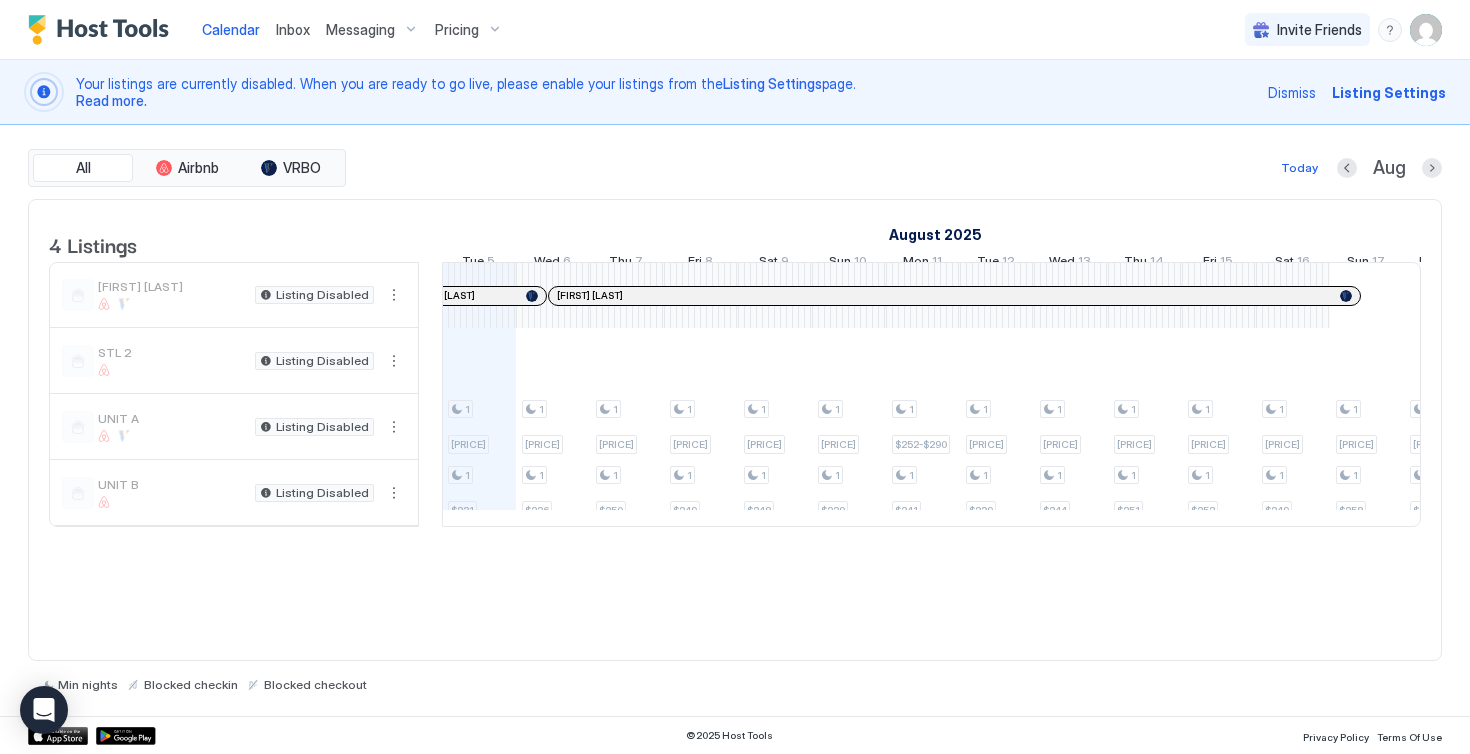 click on "Dismiss Listing Settings" at bounding box center [1357, 92] 